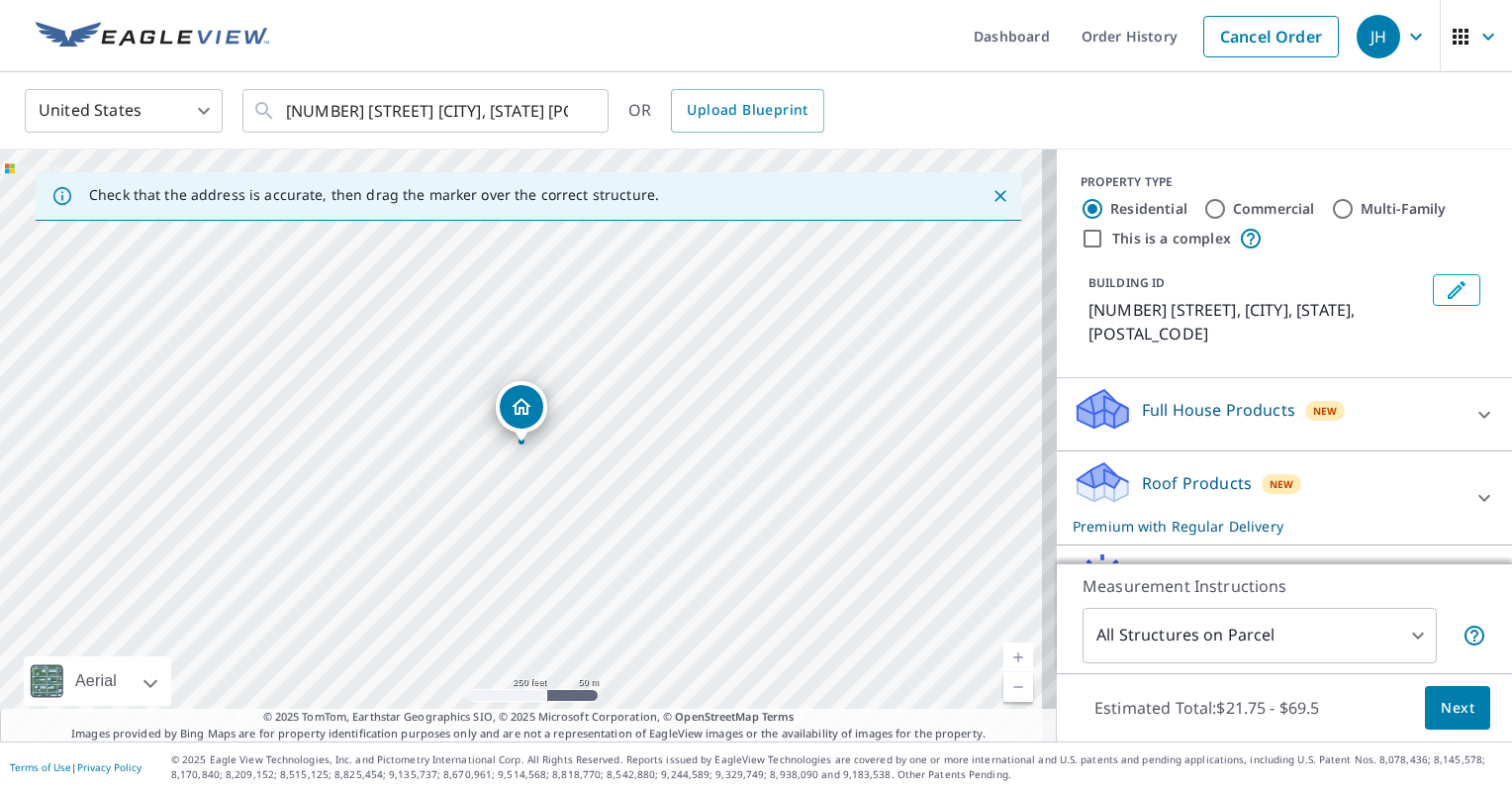 scroll, scrollTop: 0, scrollLeft: 0, axis: both 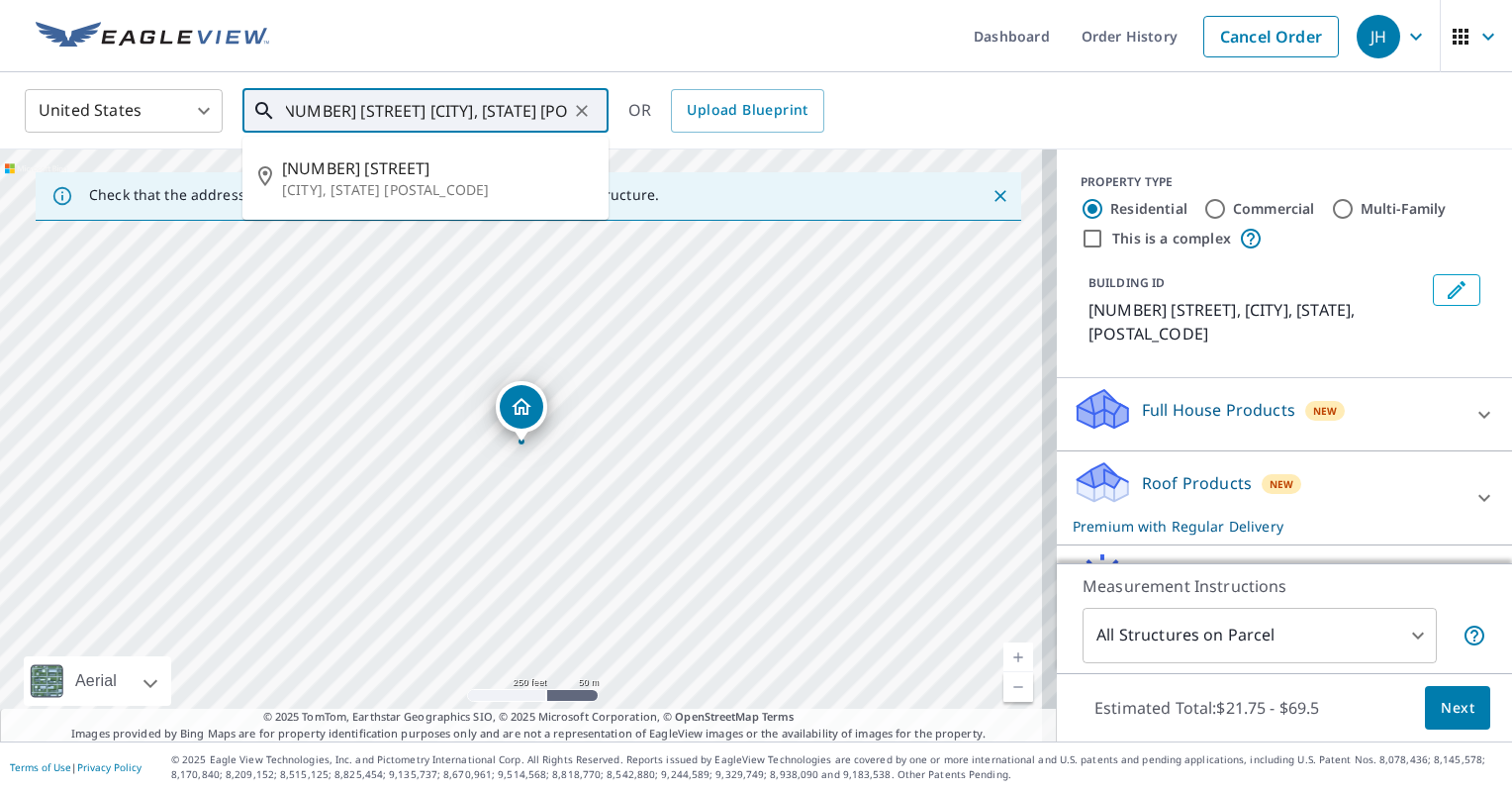 drag, startPoint x: 285, startPoint y: 111, endPoint x: 654, endPoint y: 138, distance: 369.98649 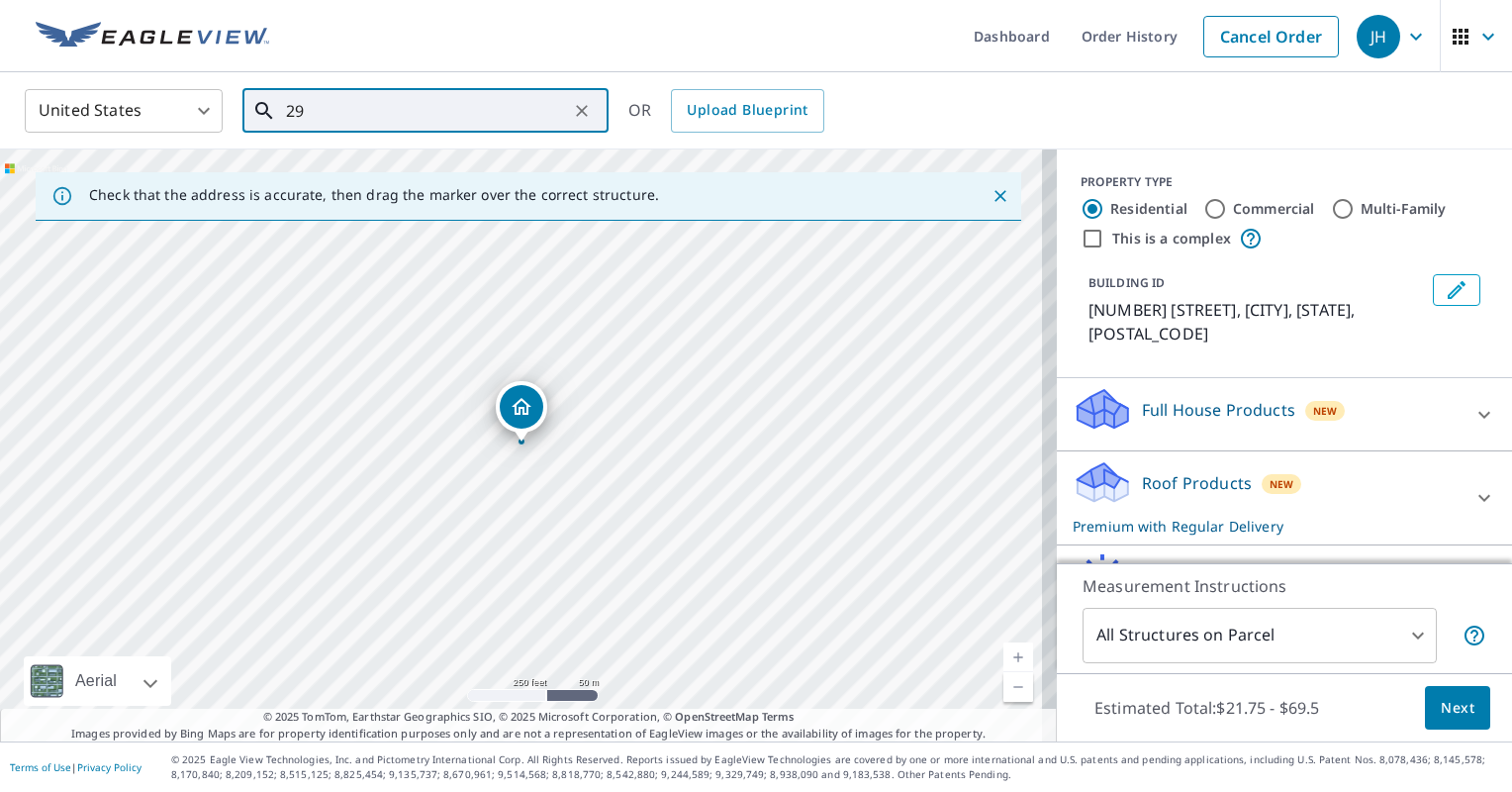 scroll, scrollTop: 0, scrollLeft: 0, axis: both 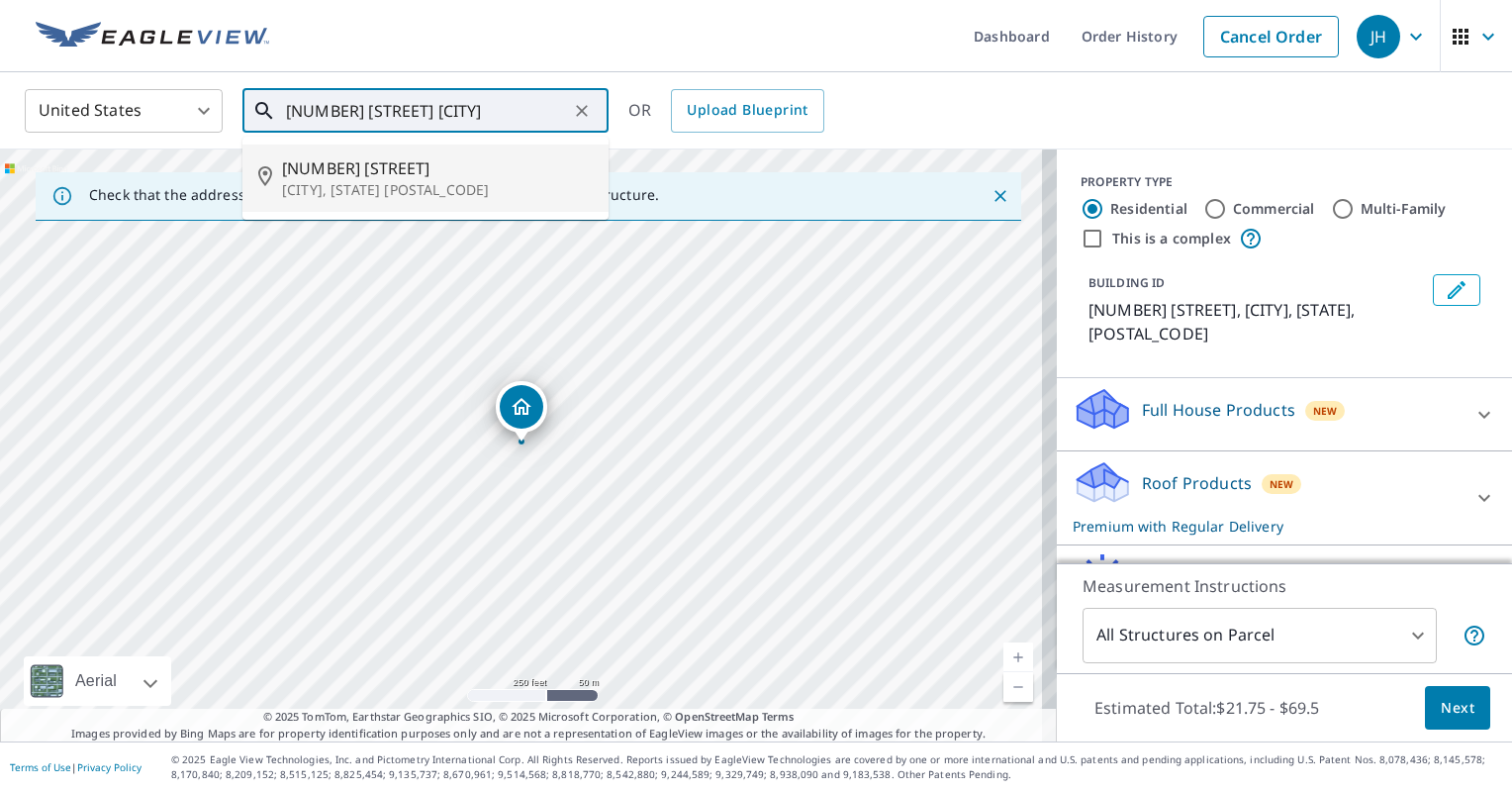 click on "[NUMBER] [STREET]" at bounding box center (437, 168) 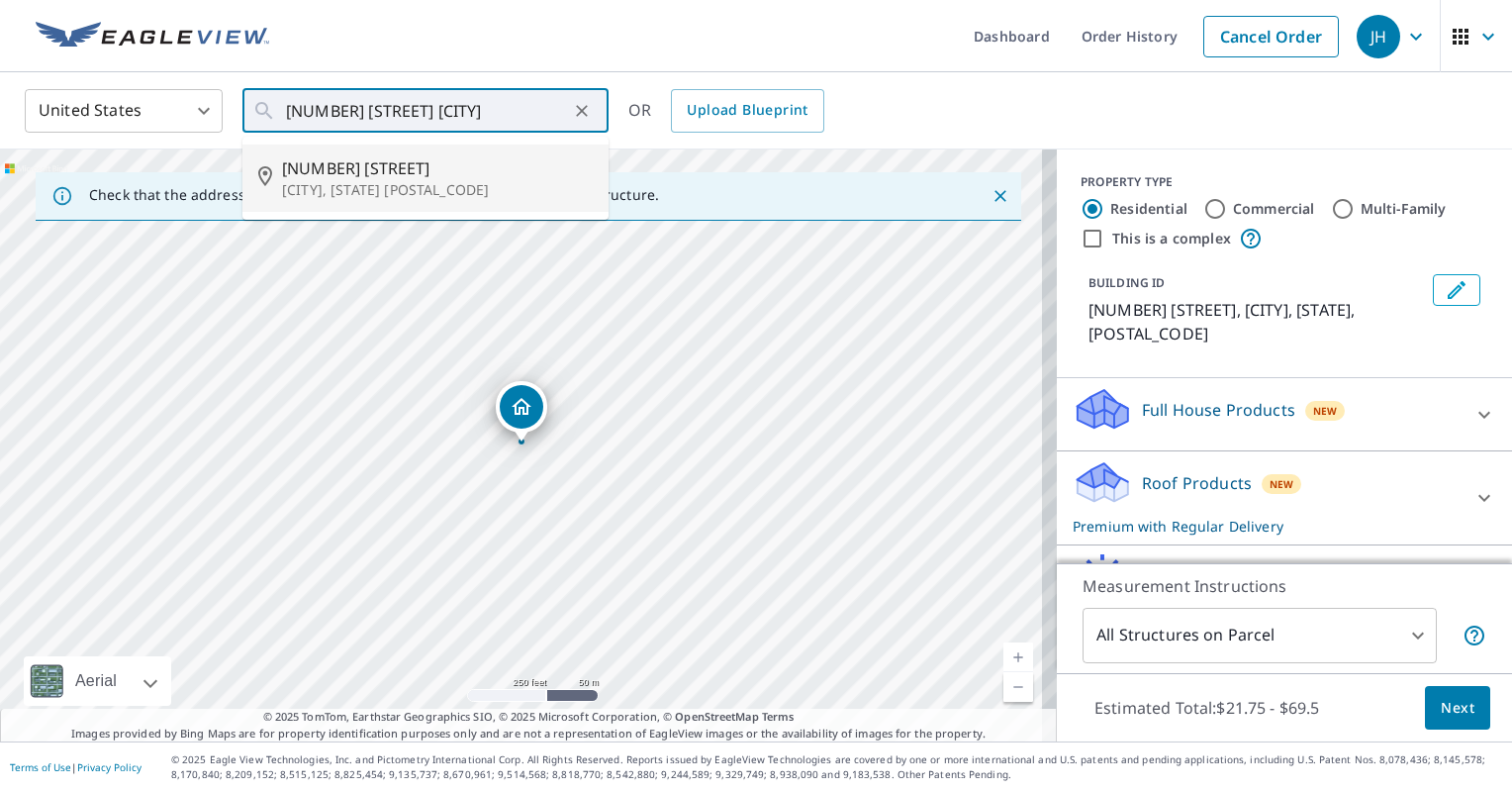 type on "[NUMBER] [STREET] [CITY], [STATE] [POSTAL_CODE]" 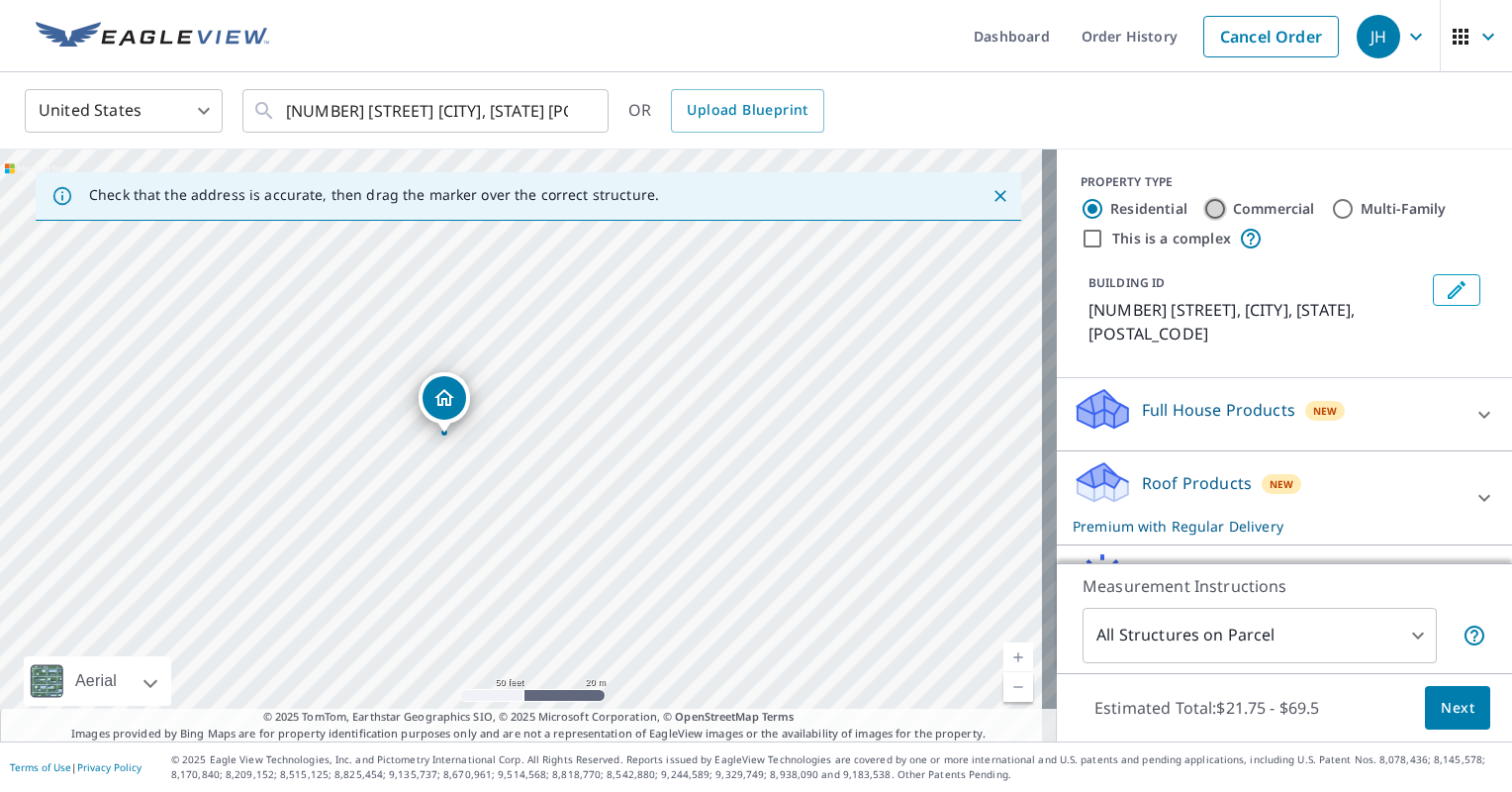 drag, startPoint x: 1193, startPoint y: 210, endPoint x: 1199, endPoint y: 252, distance: 42.426407 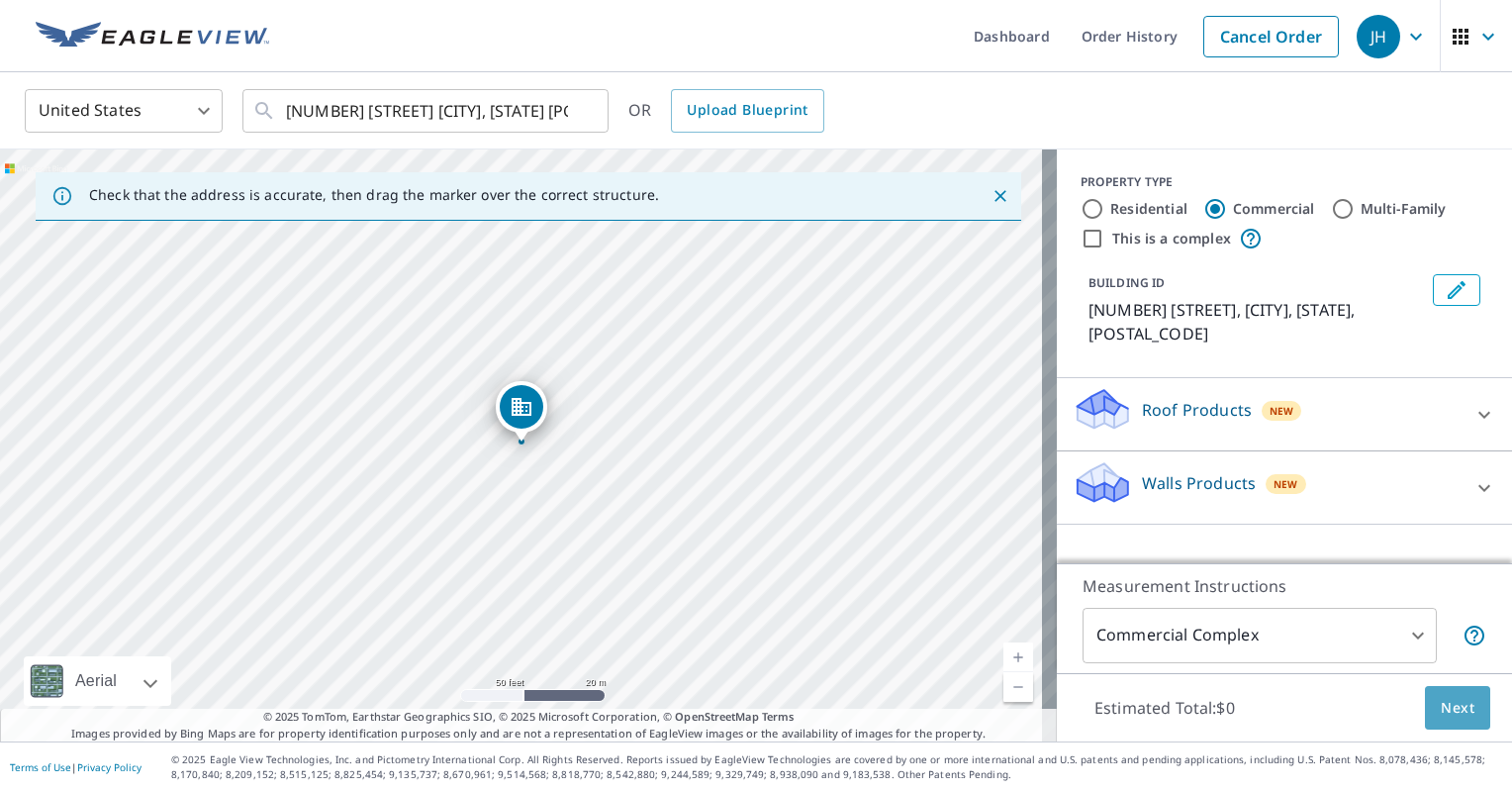 click on "Next" at bounding box center (1458, 708) 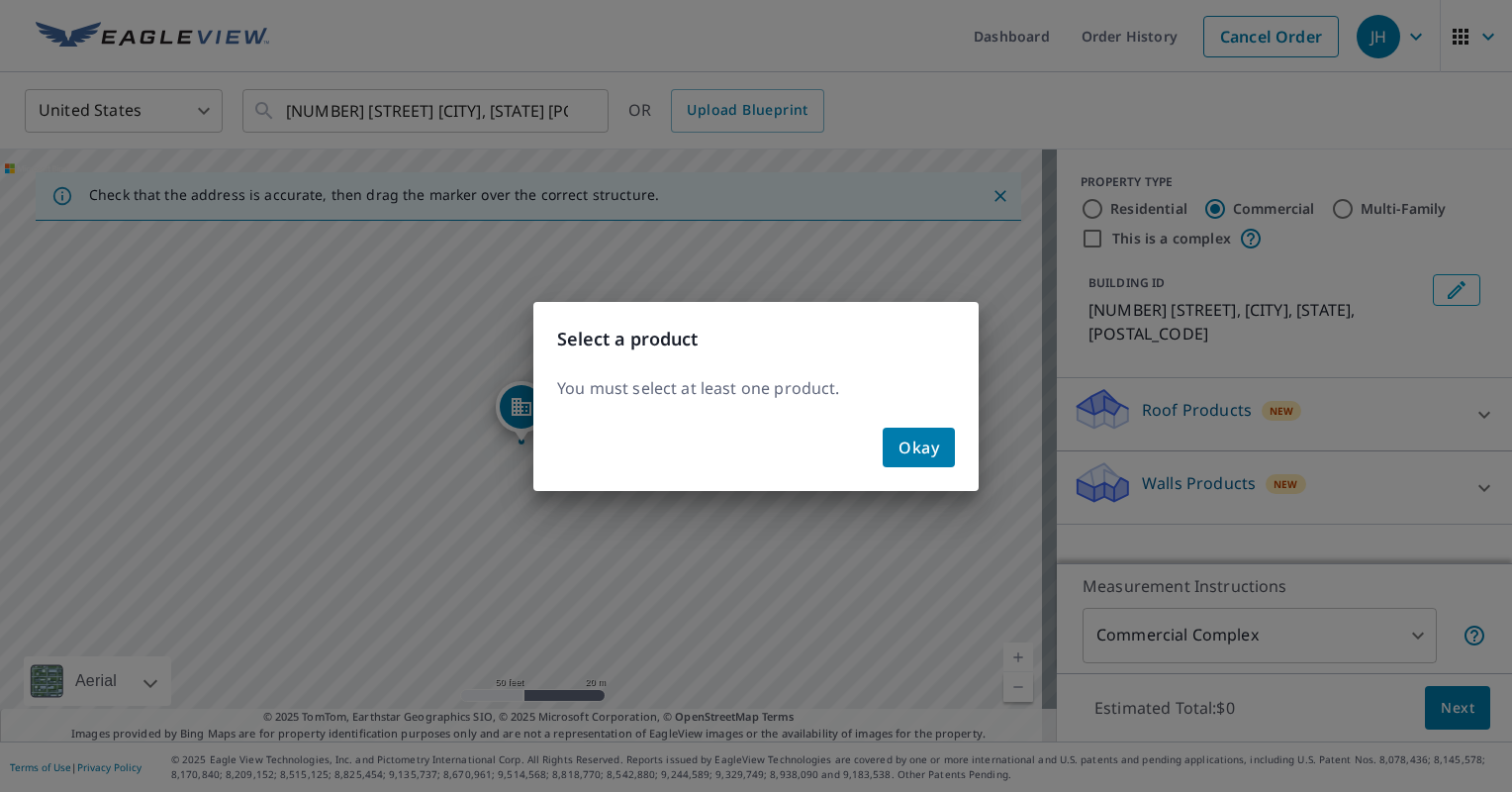 click on "Okay" at bounding box center [918, 447] 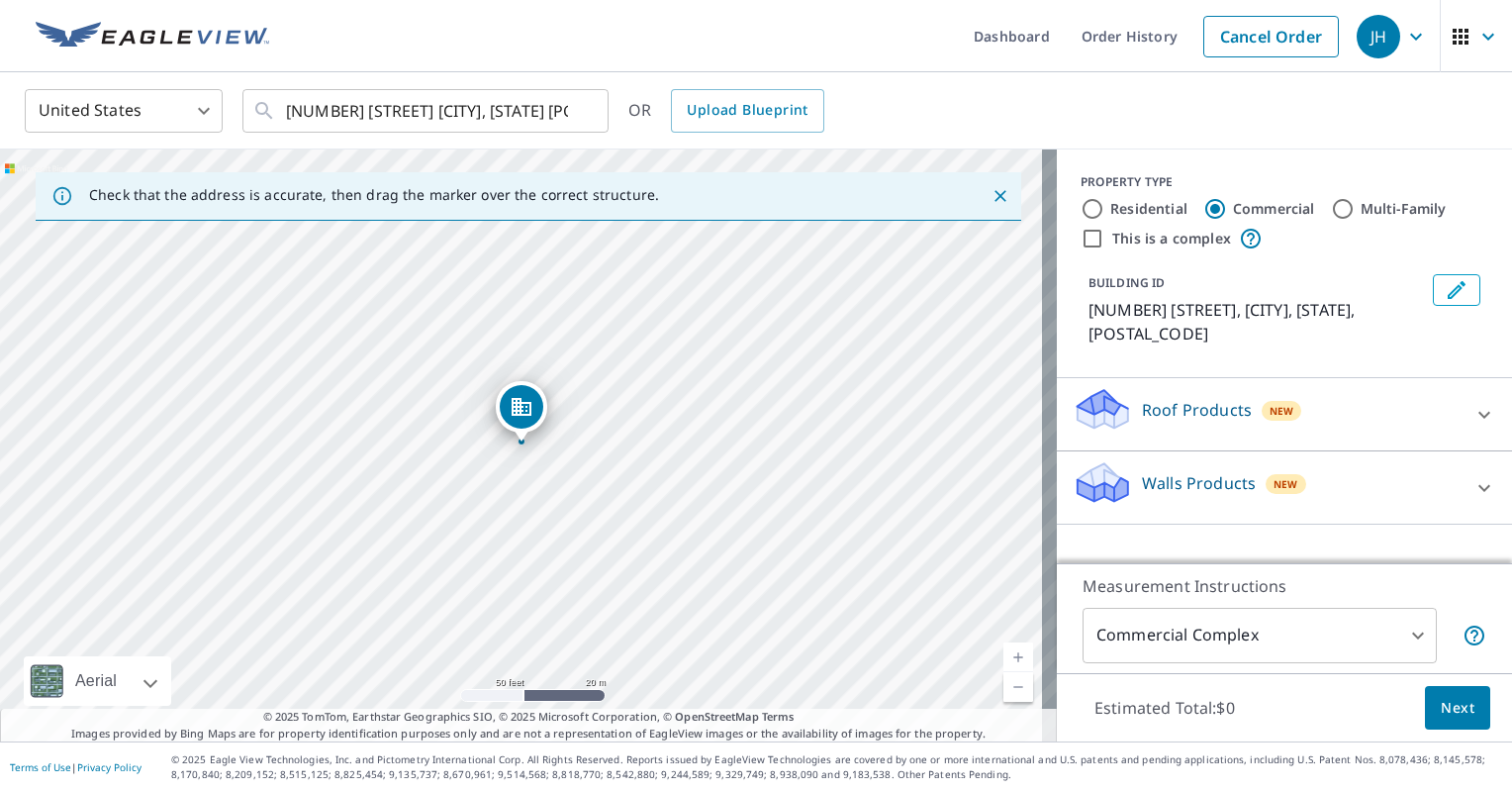 click 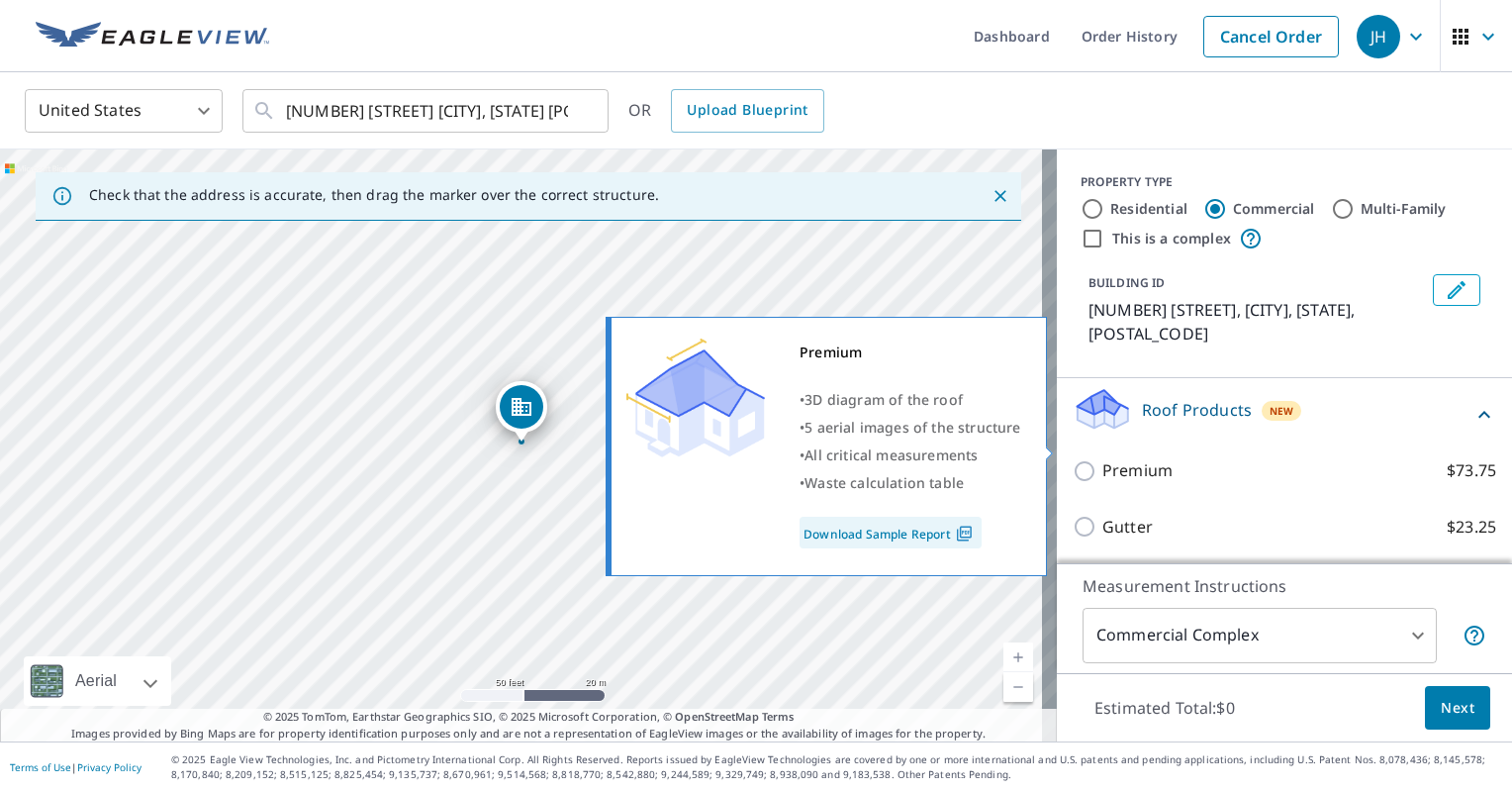 click on "Premium $73.75" at bounding box center (1087, 471) 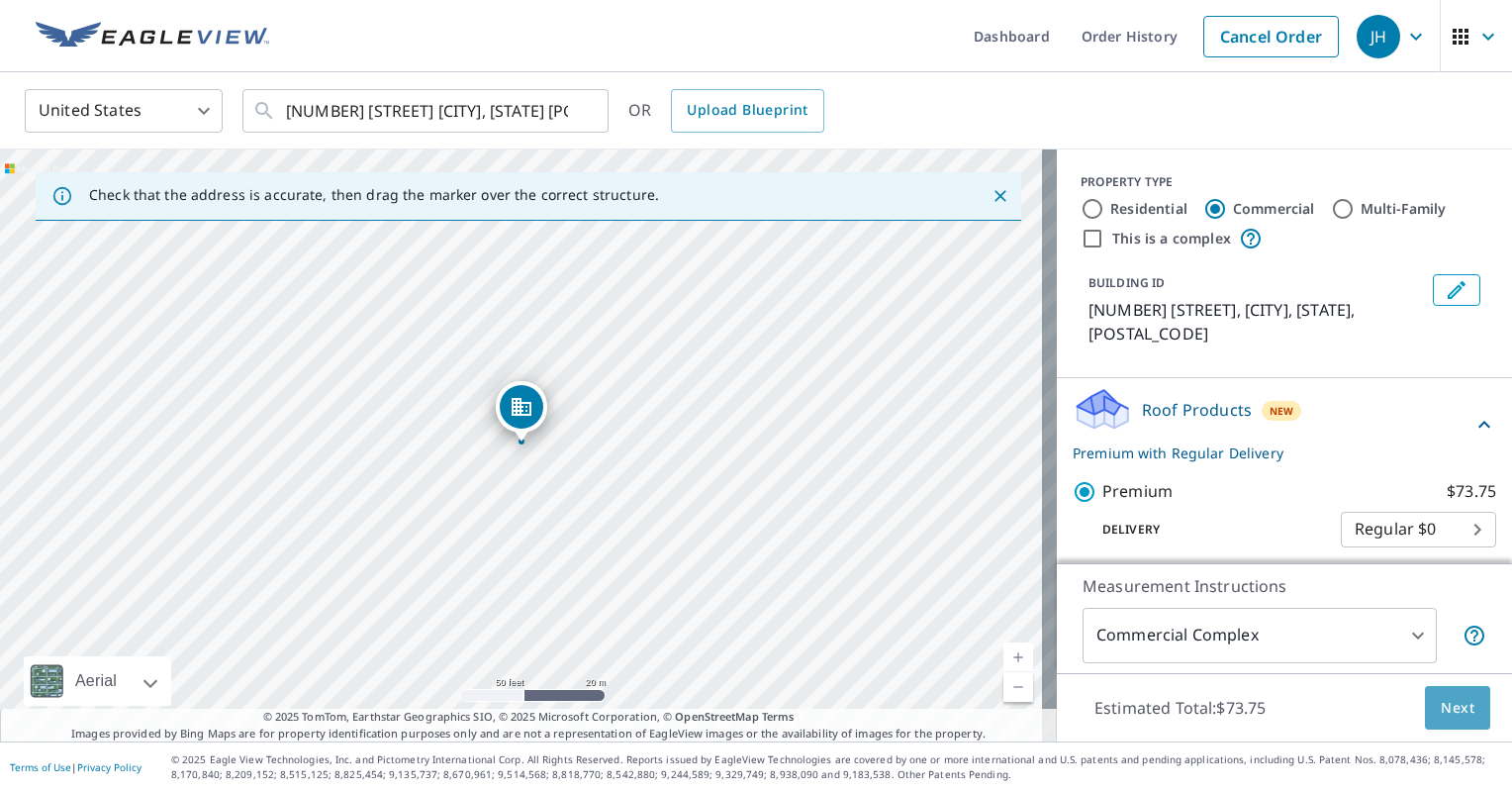 click on "Next" at bounding box center (1458, 708) 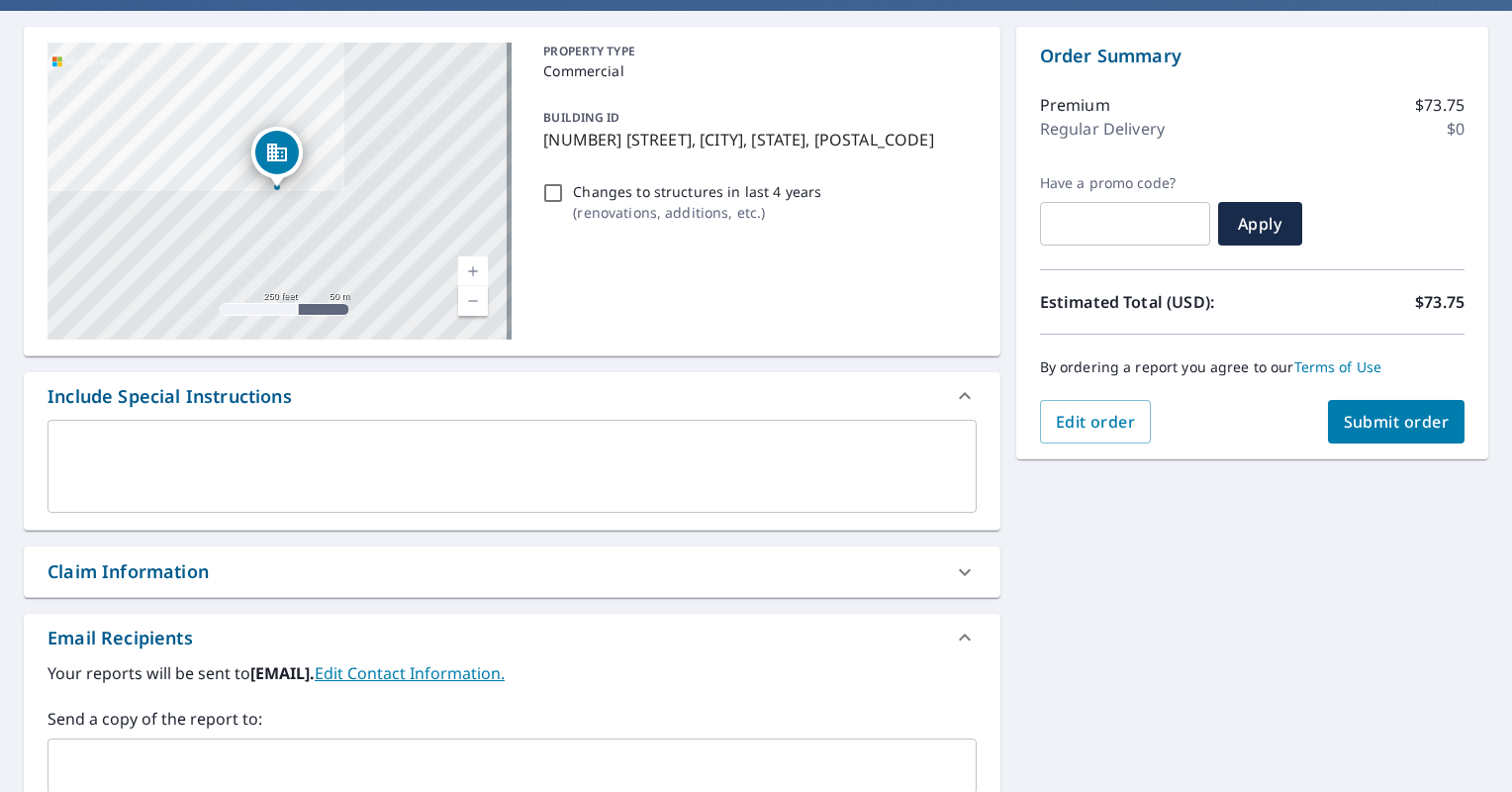 scroll, scrollTop: 198, scrollLeft: 0, axis: vertical 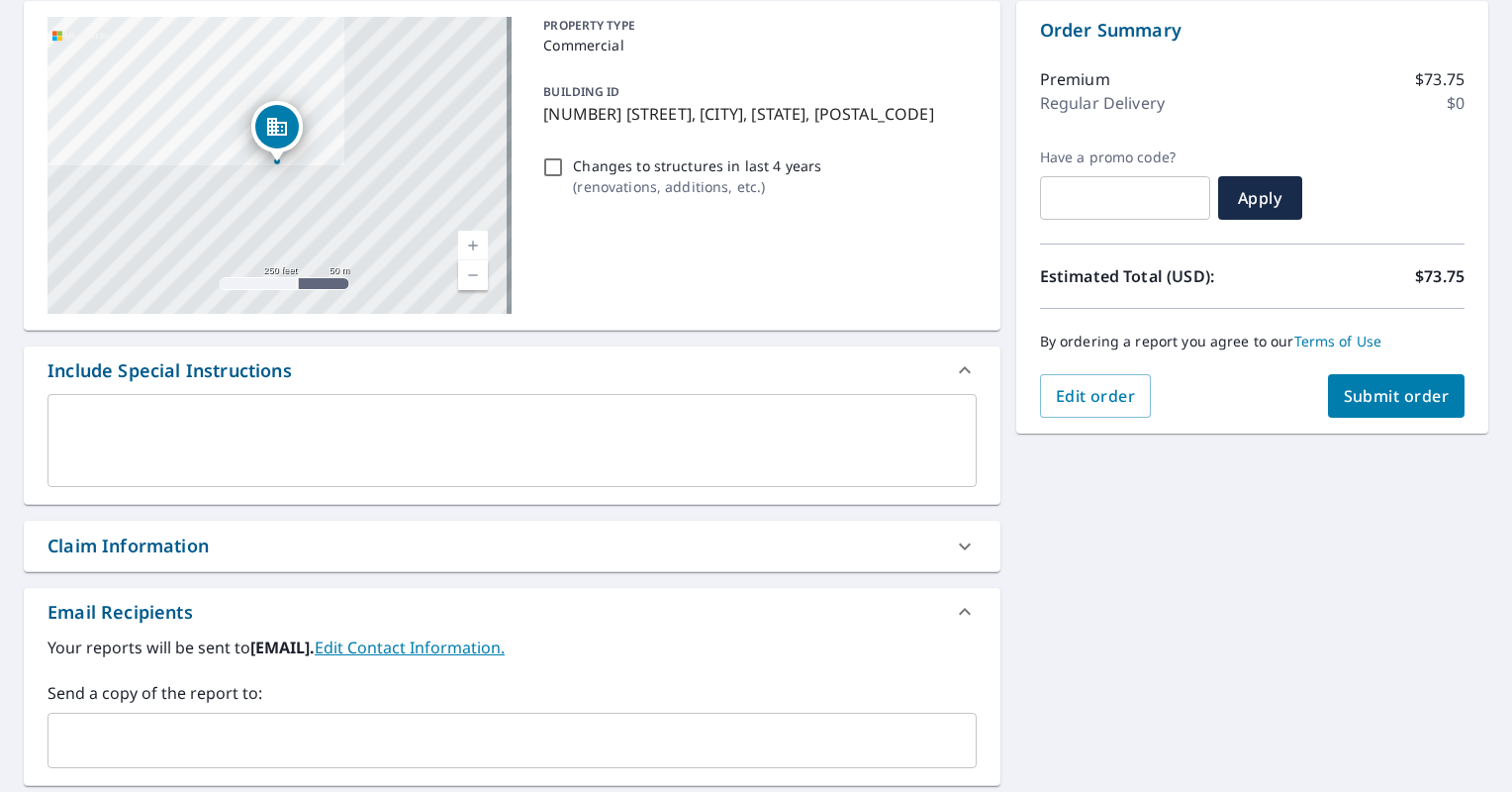 click on "Claim Information" at bounding box center (494, 545) 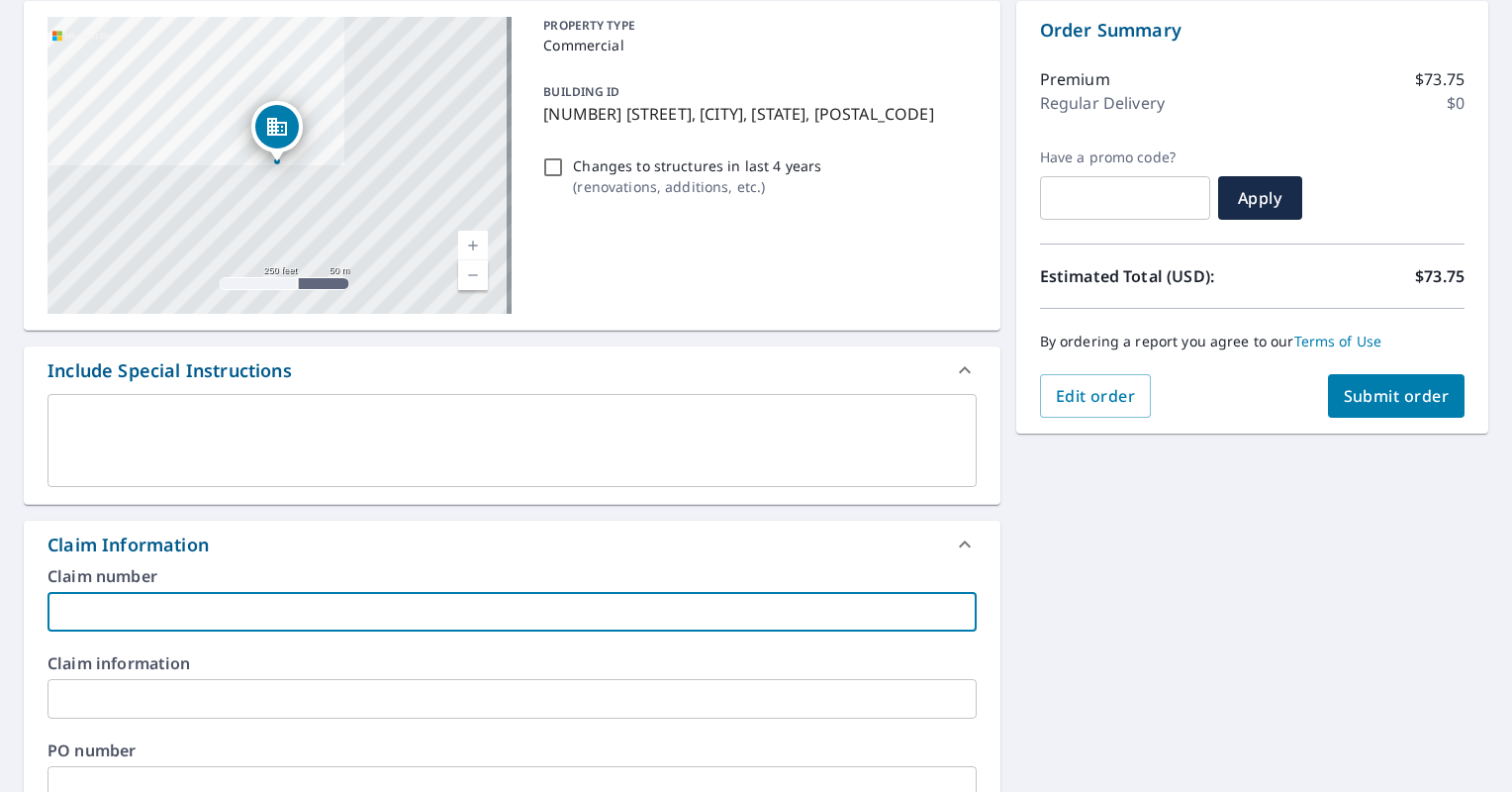 click at bounding box center (512, 612) 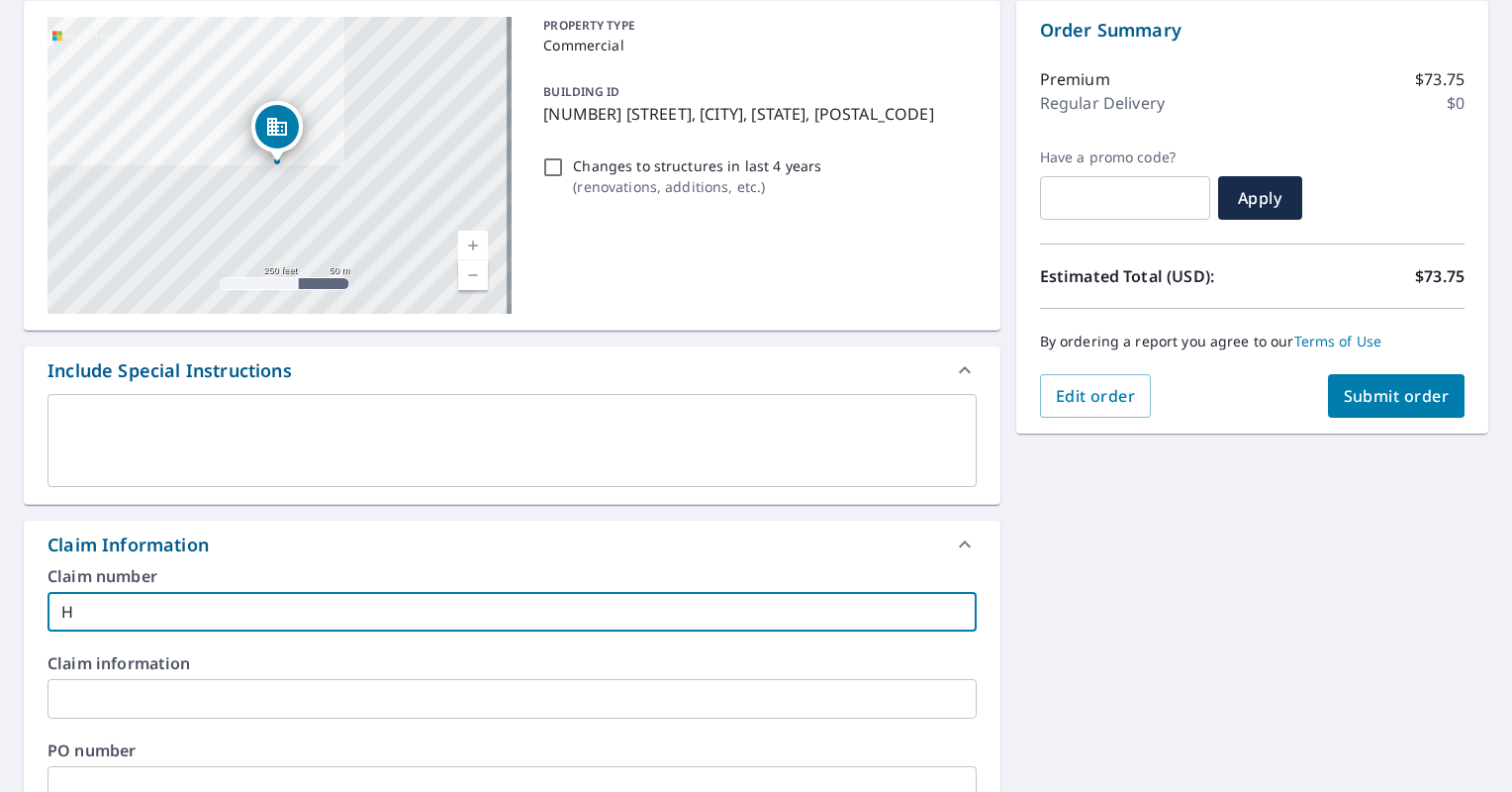 type on "HO" 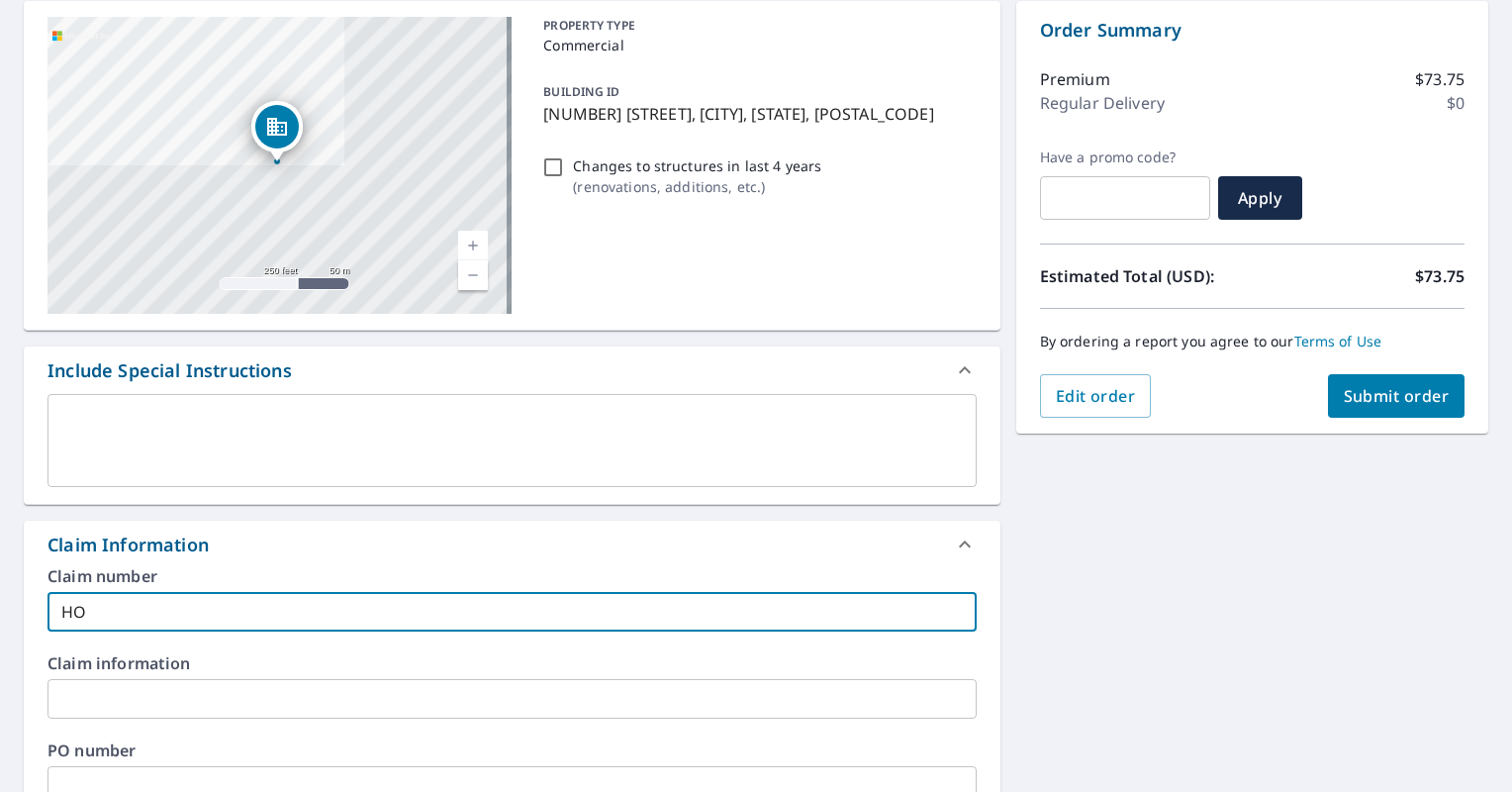 type on "HOl" 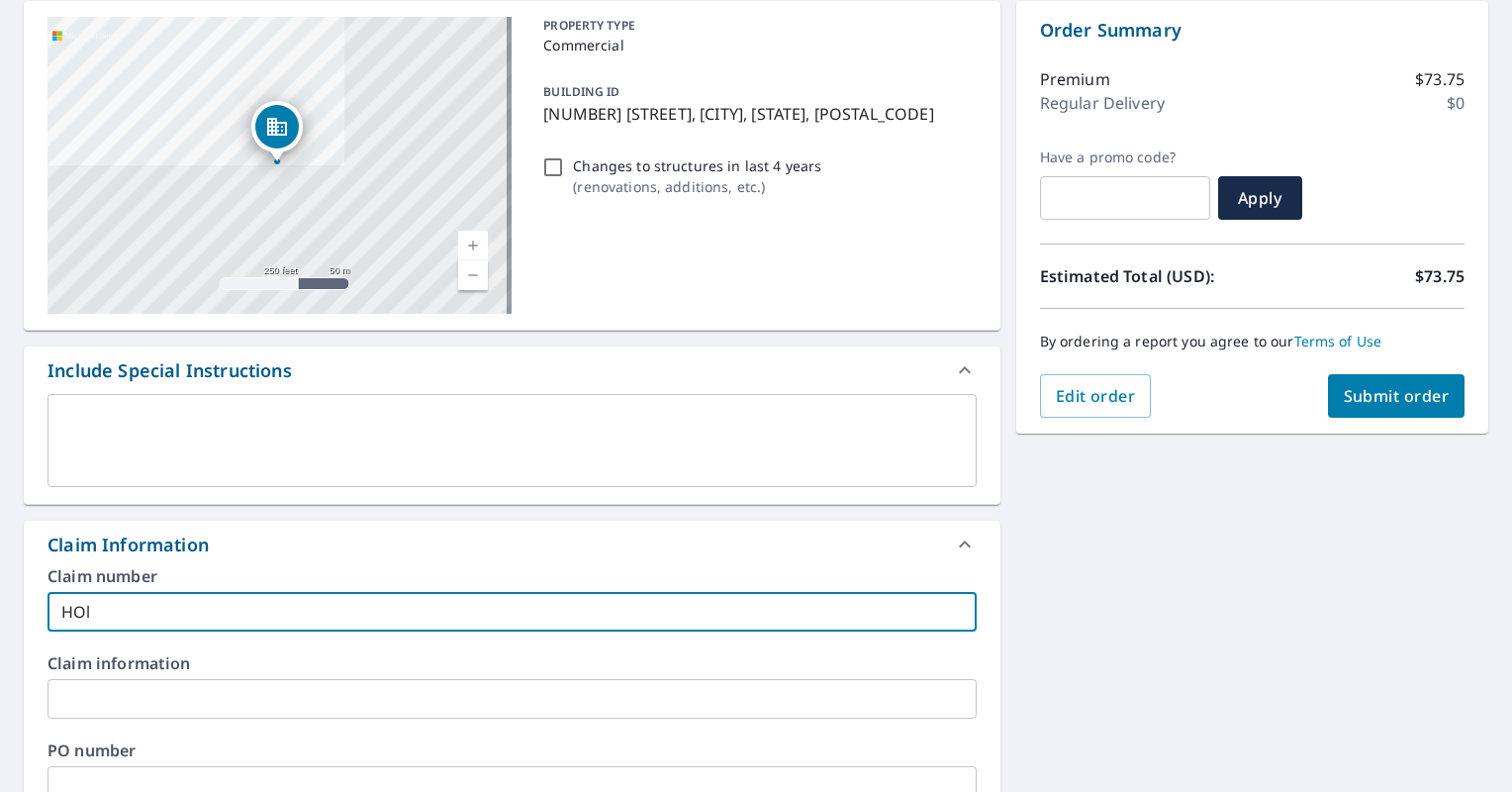 type on "HOli" 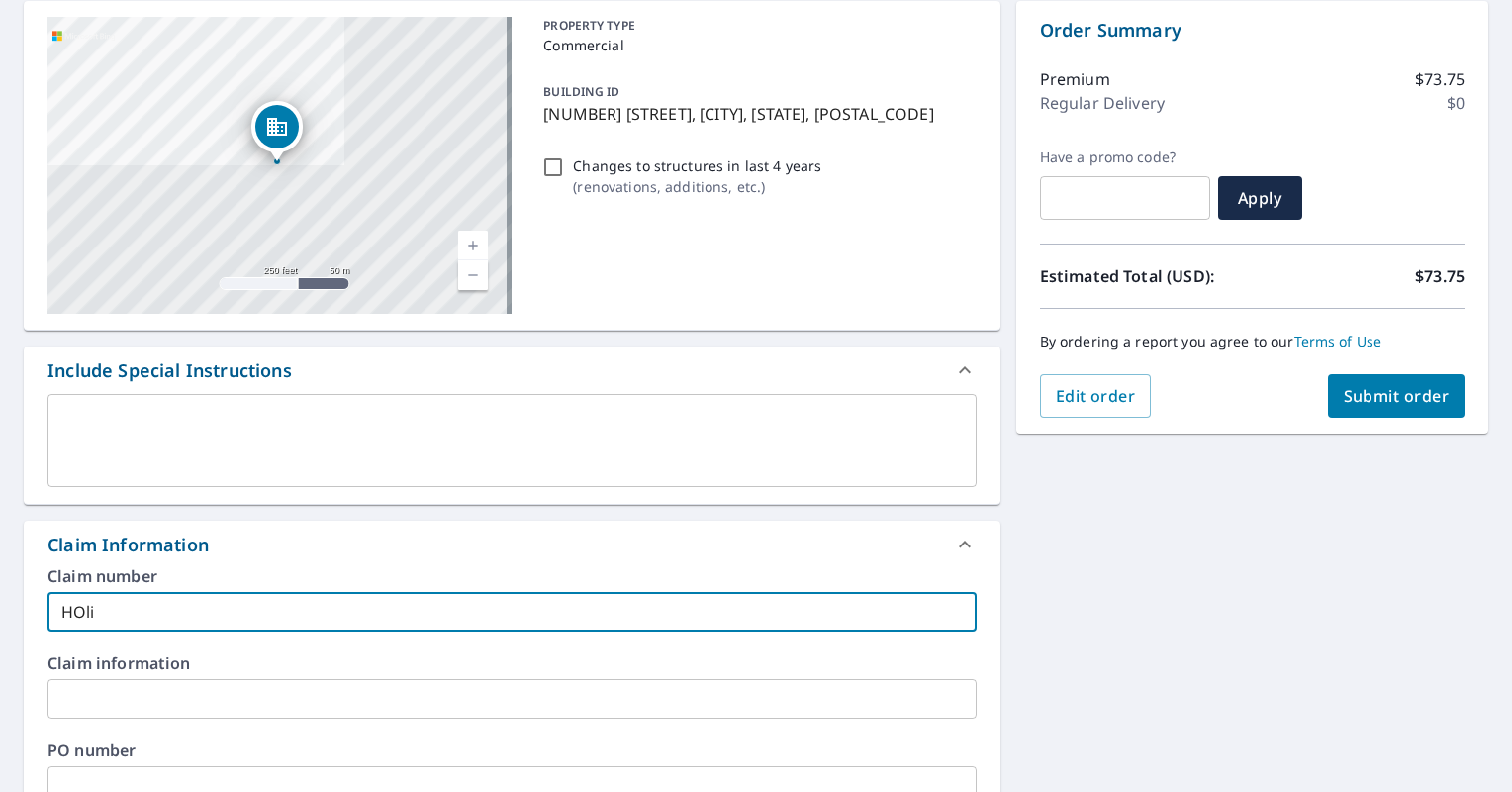 type on "HOl" 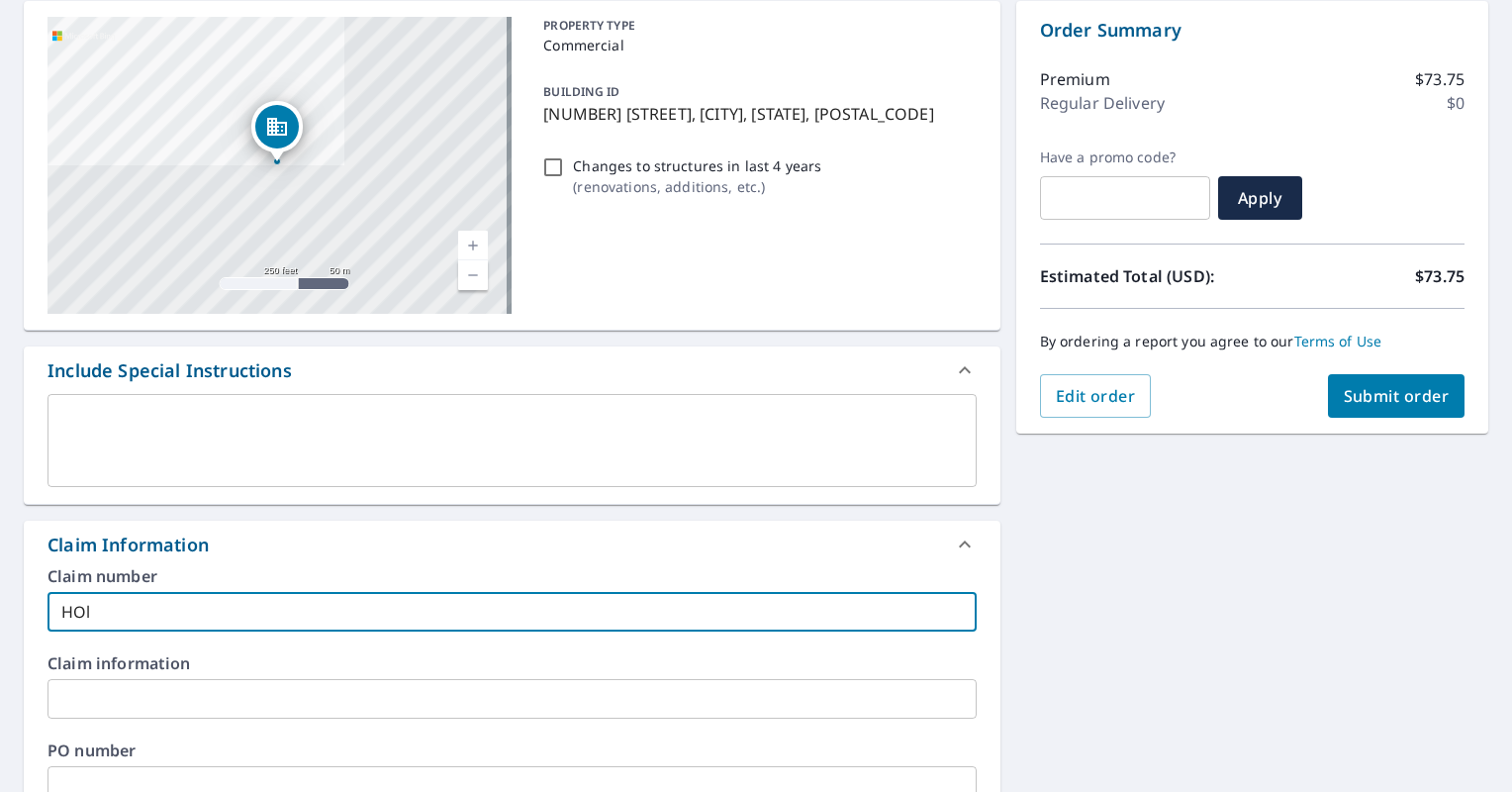 type on "HO" 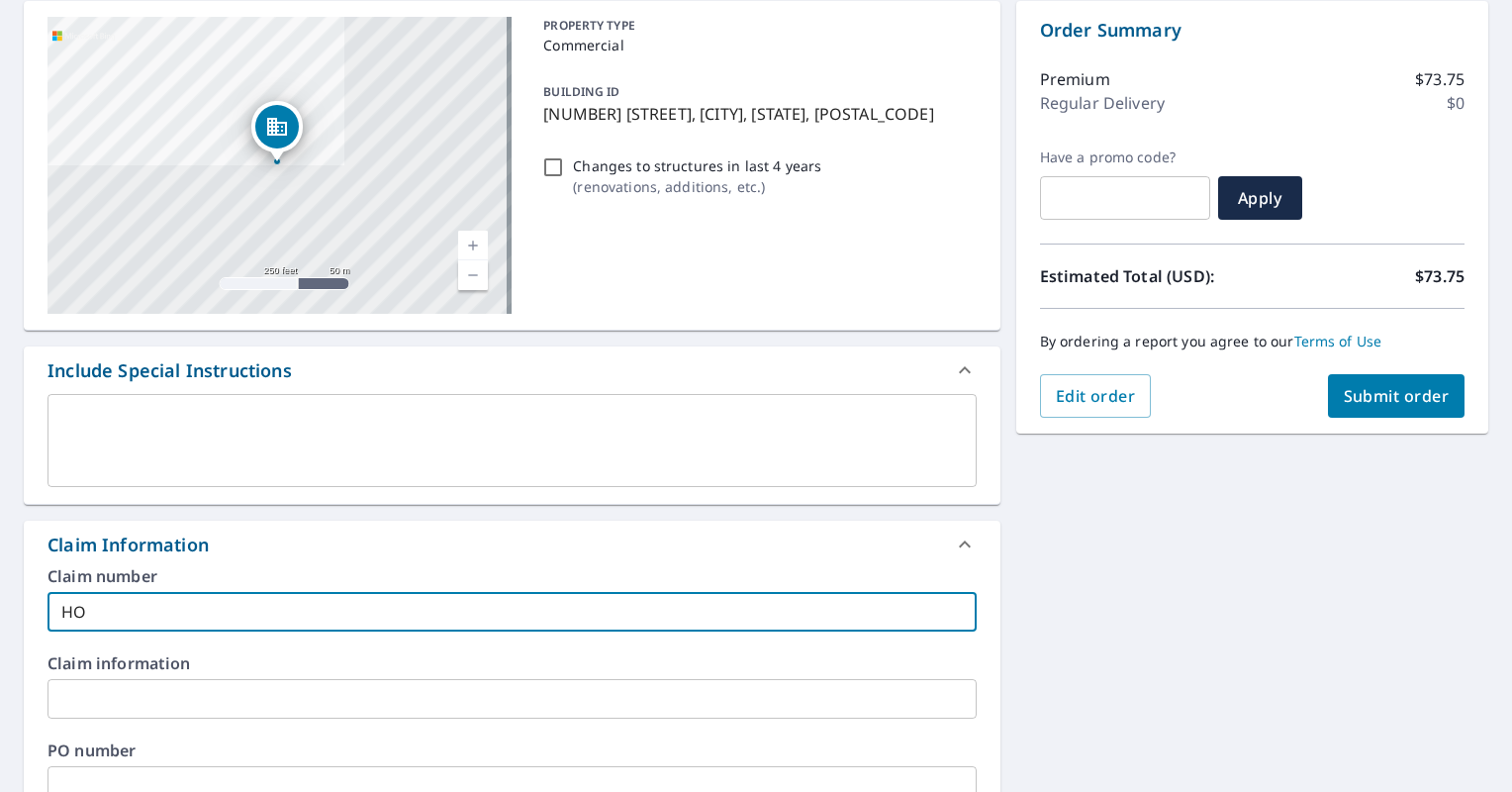 type on "H" 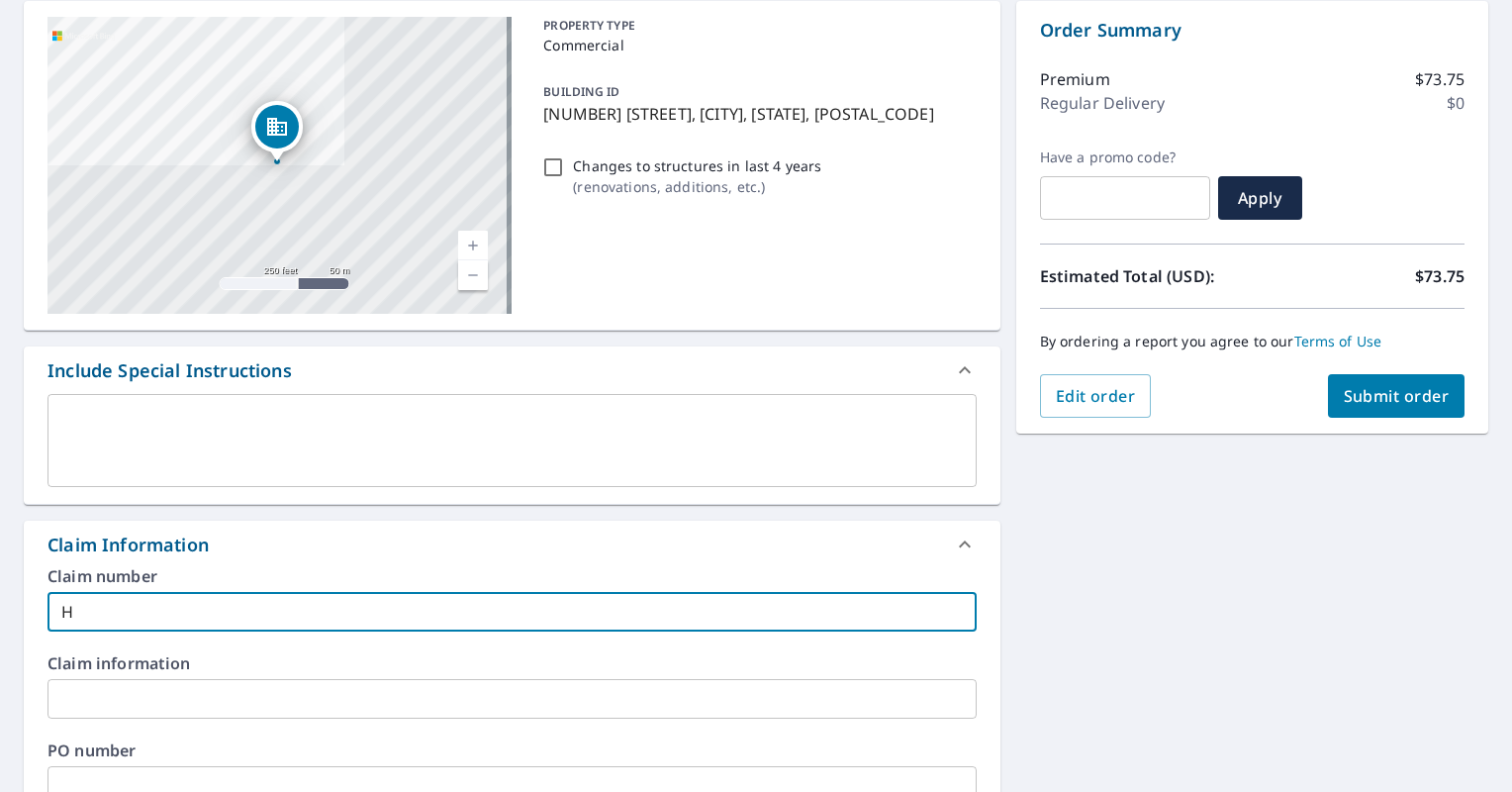 type on "Ho" 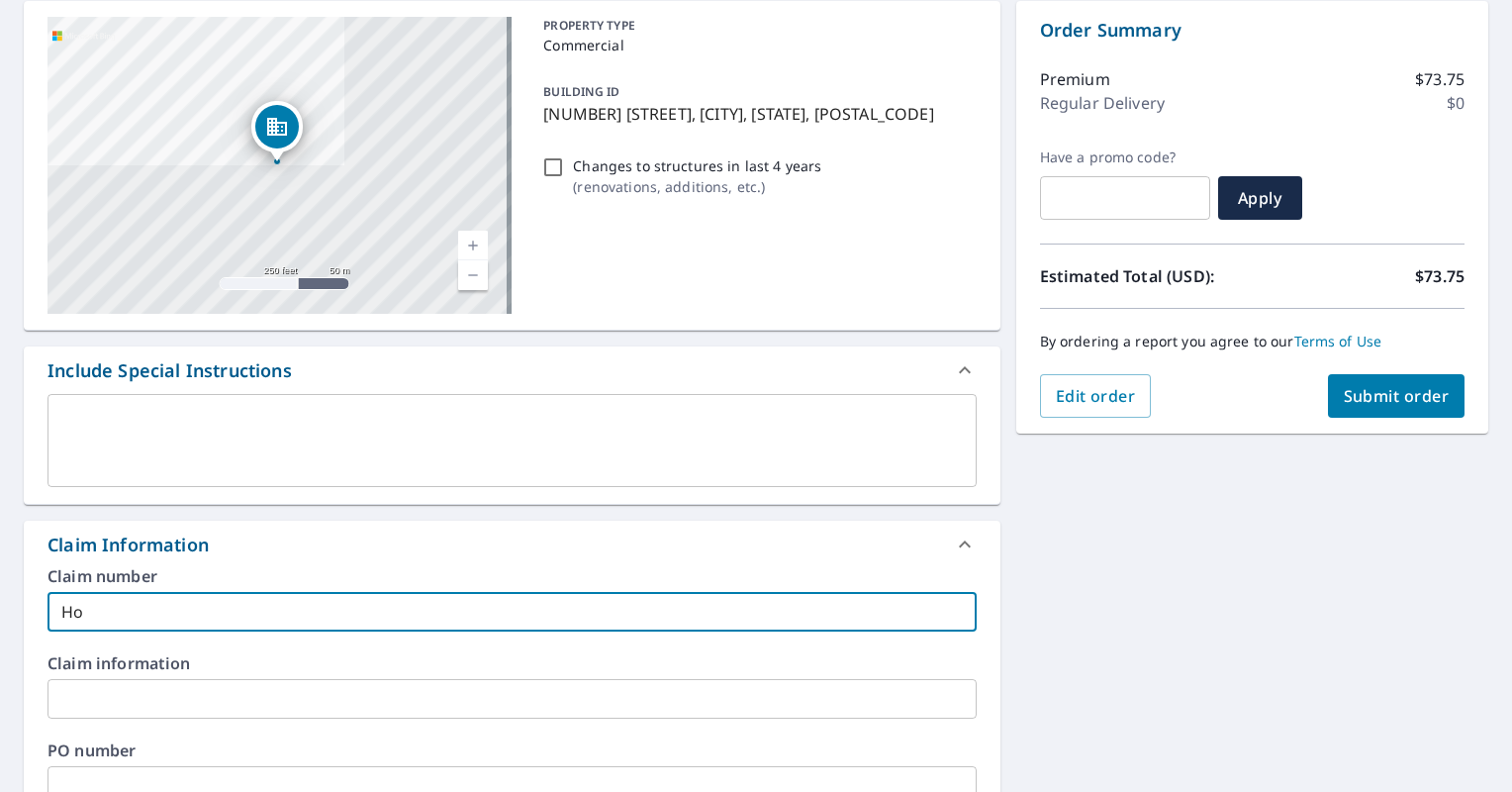 type on "Hol" 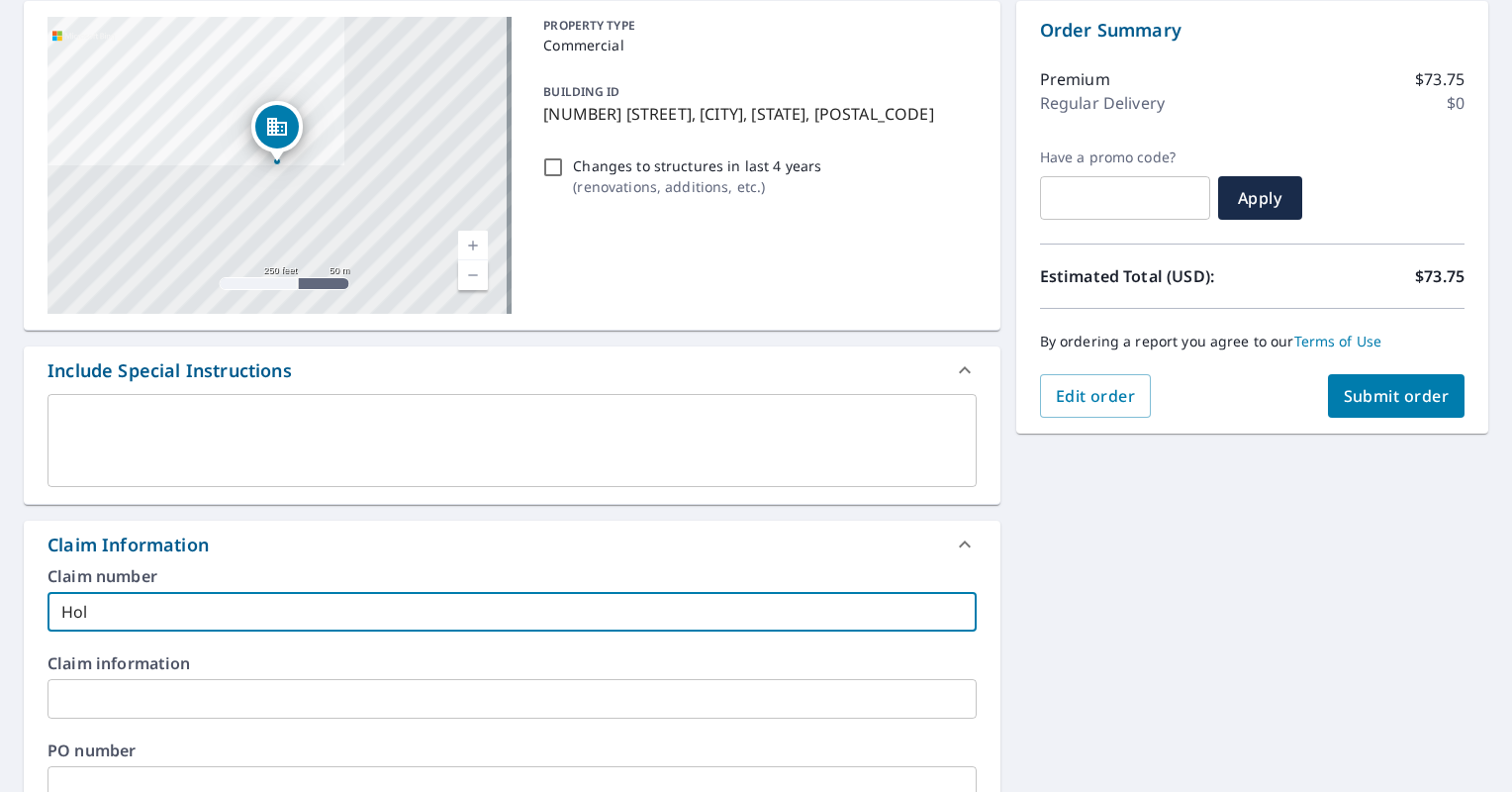 type on "Holi" 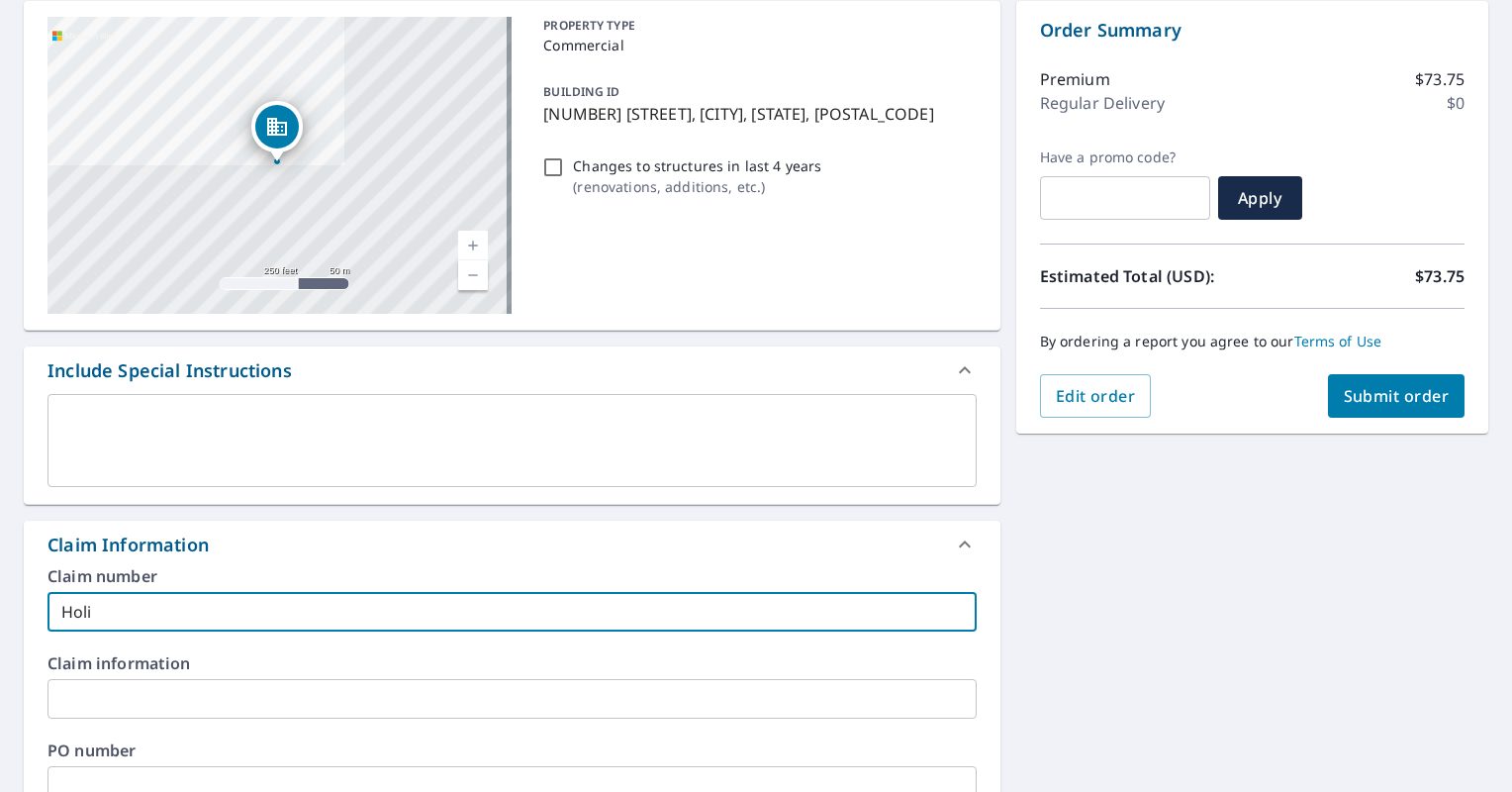 type on "Holid" 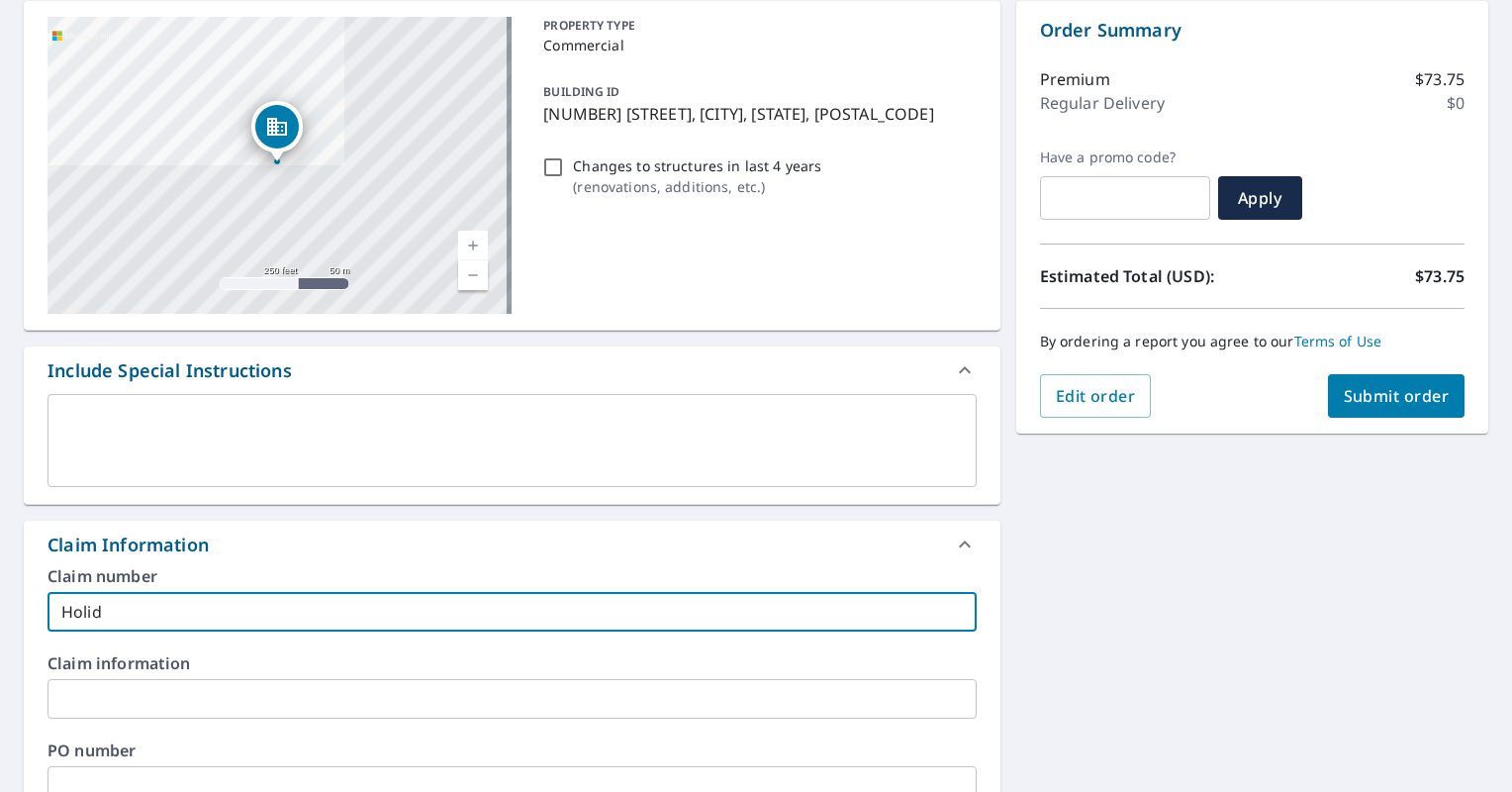 type on "Holida" 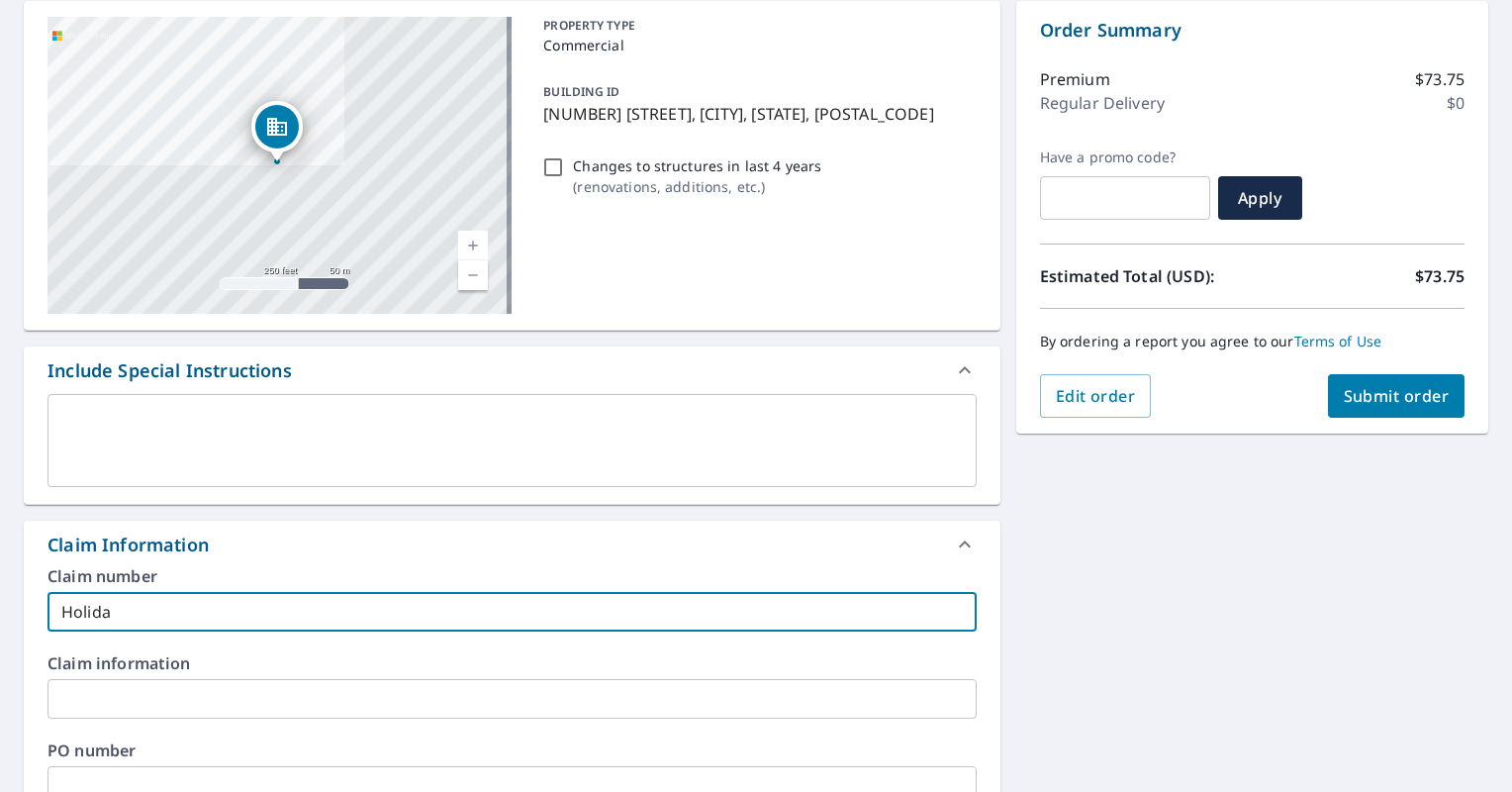 type on "Holiday" 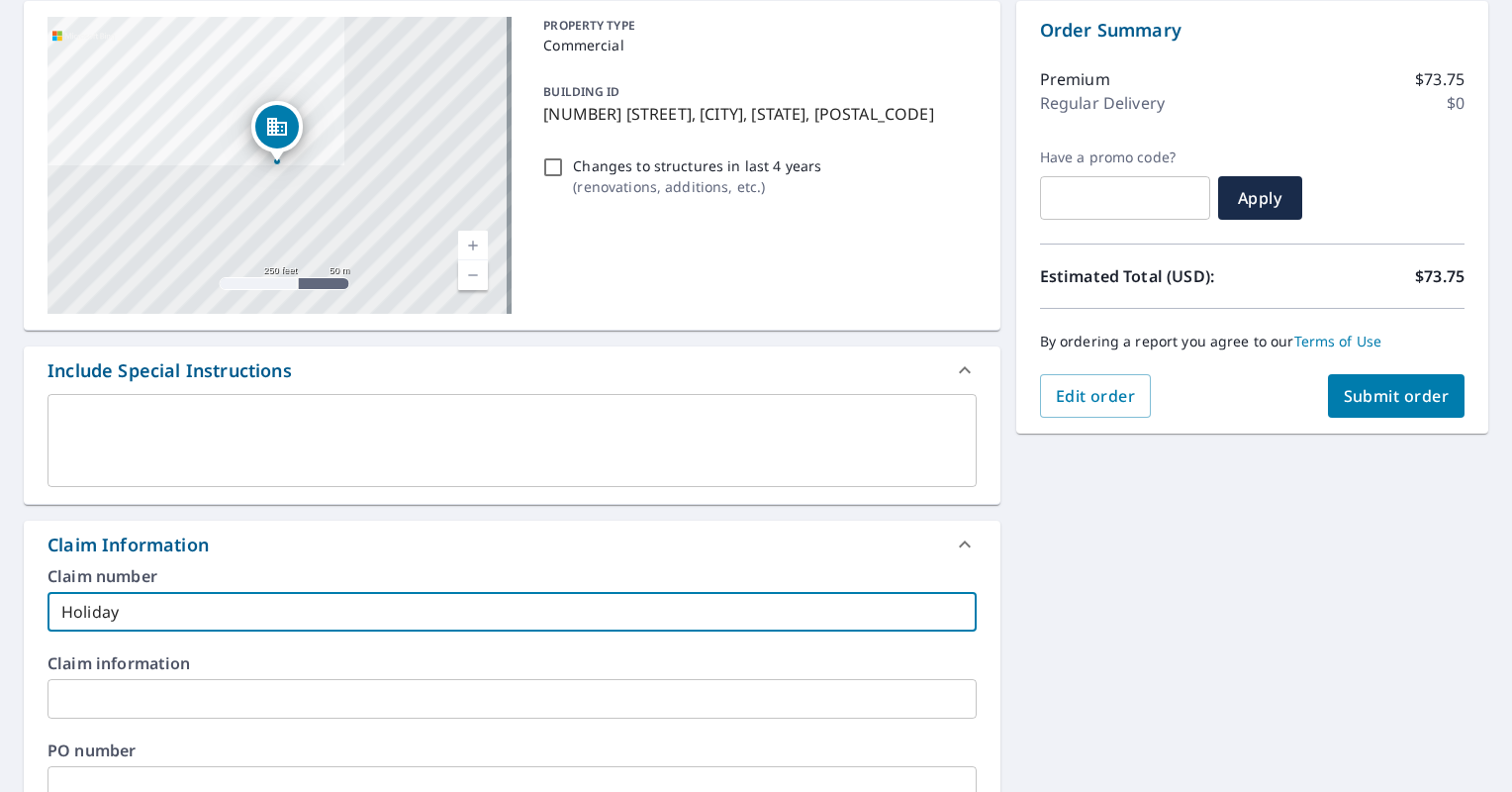 type on "Holiday" 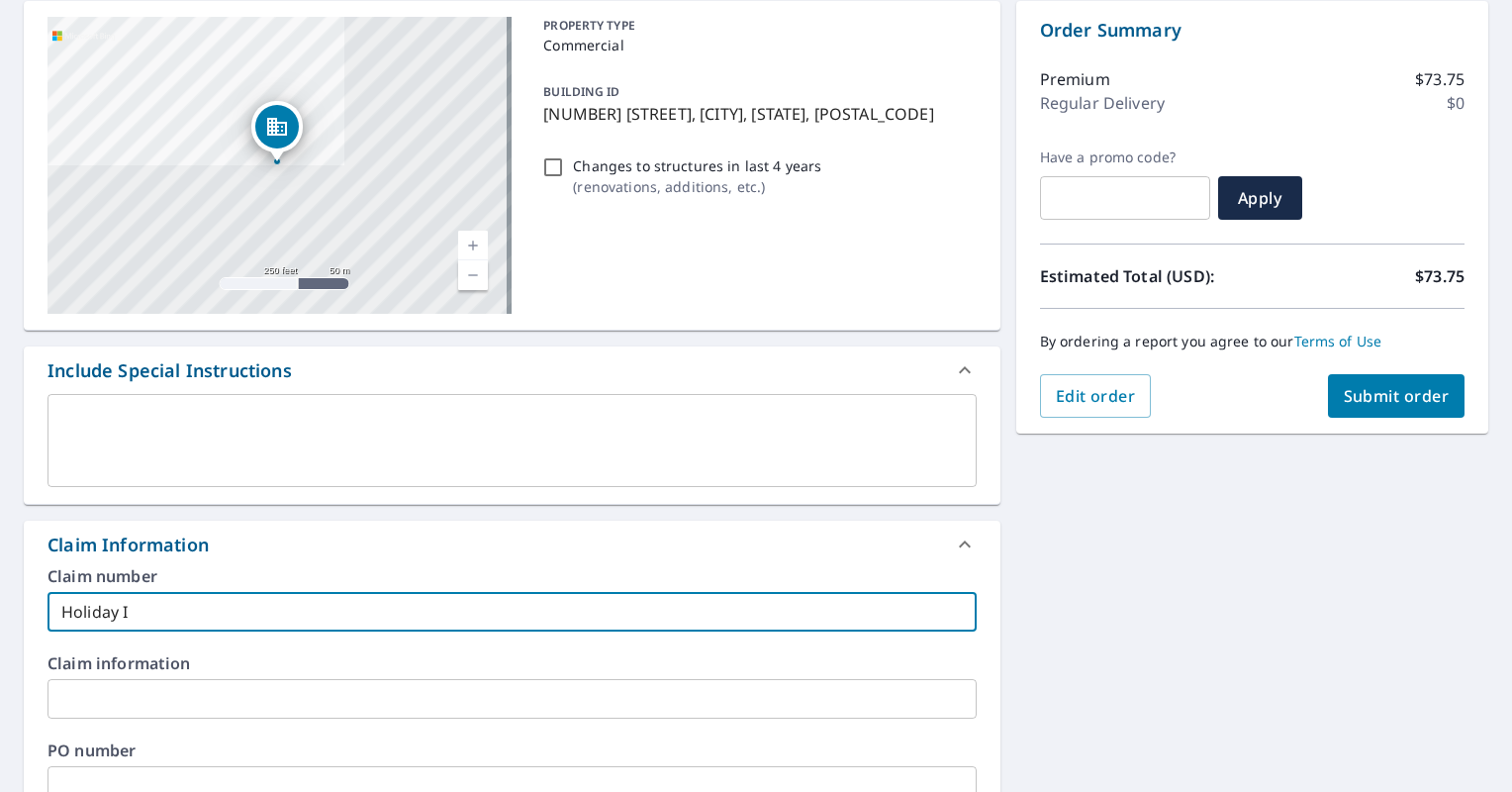 type on "Holiday In" 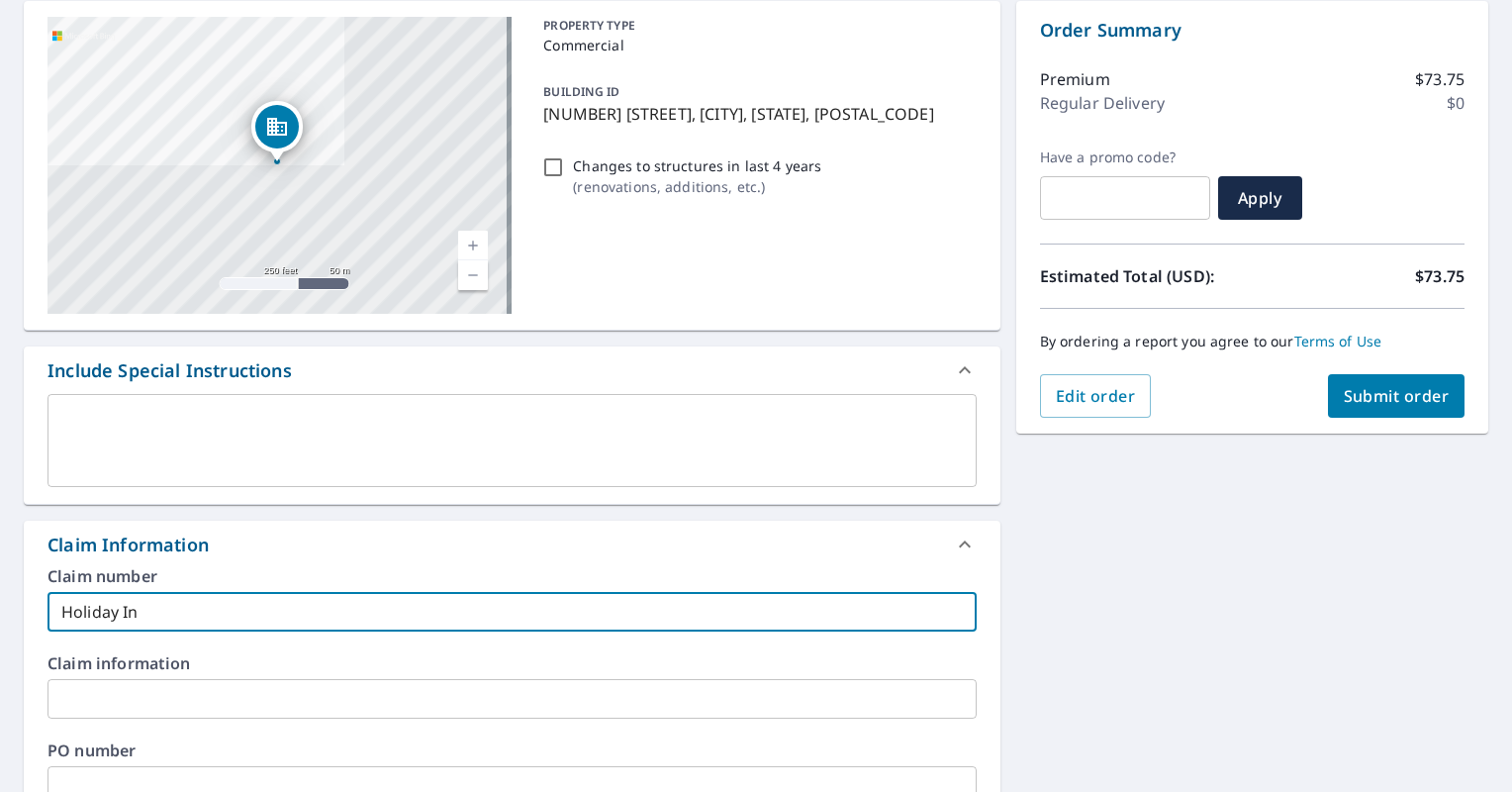 type on "Holiday Inn" 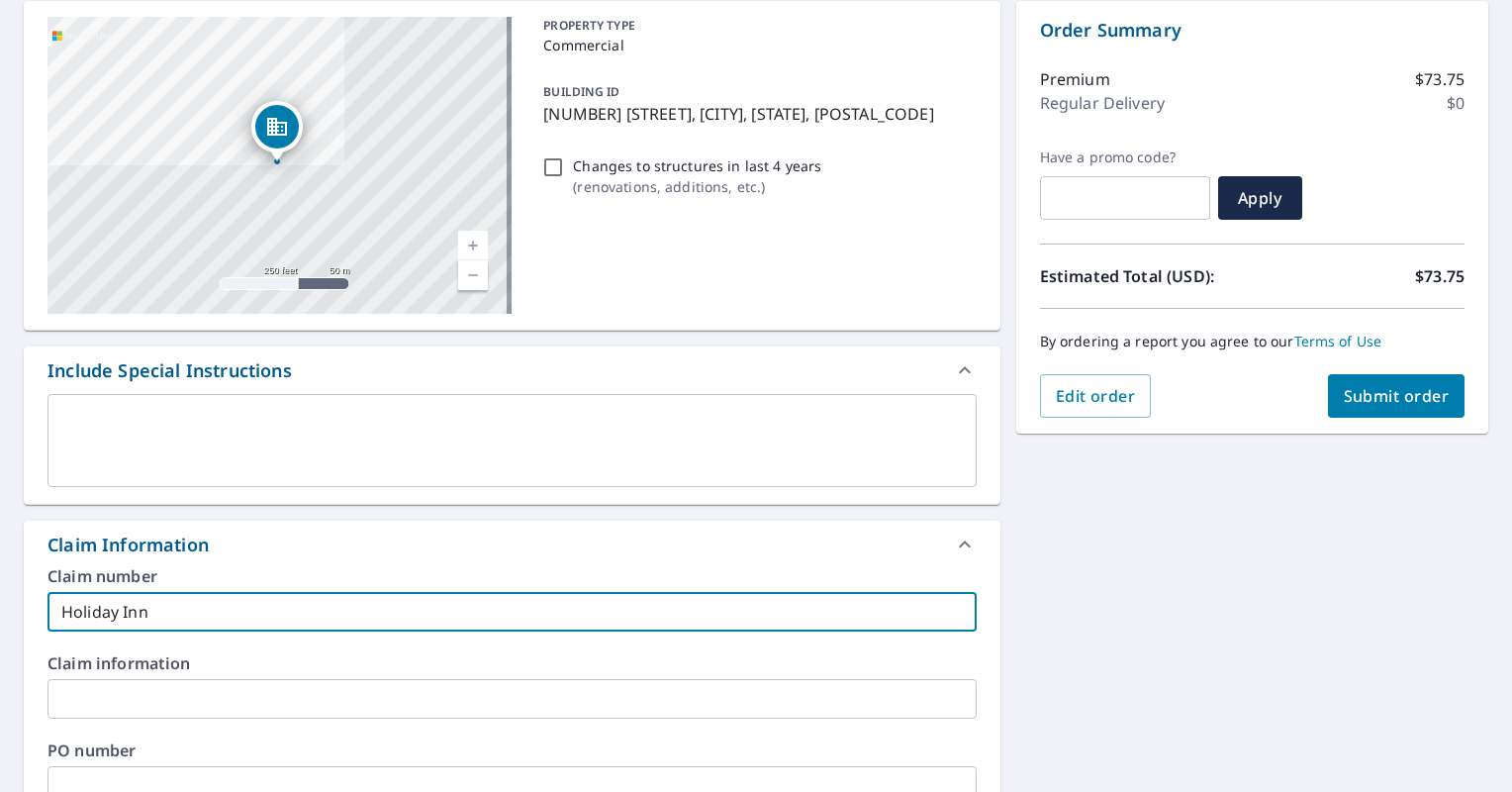 type on "Holiday Inn" 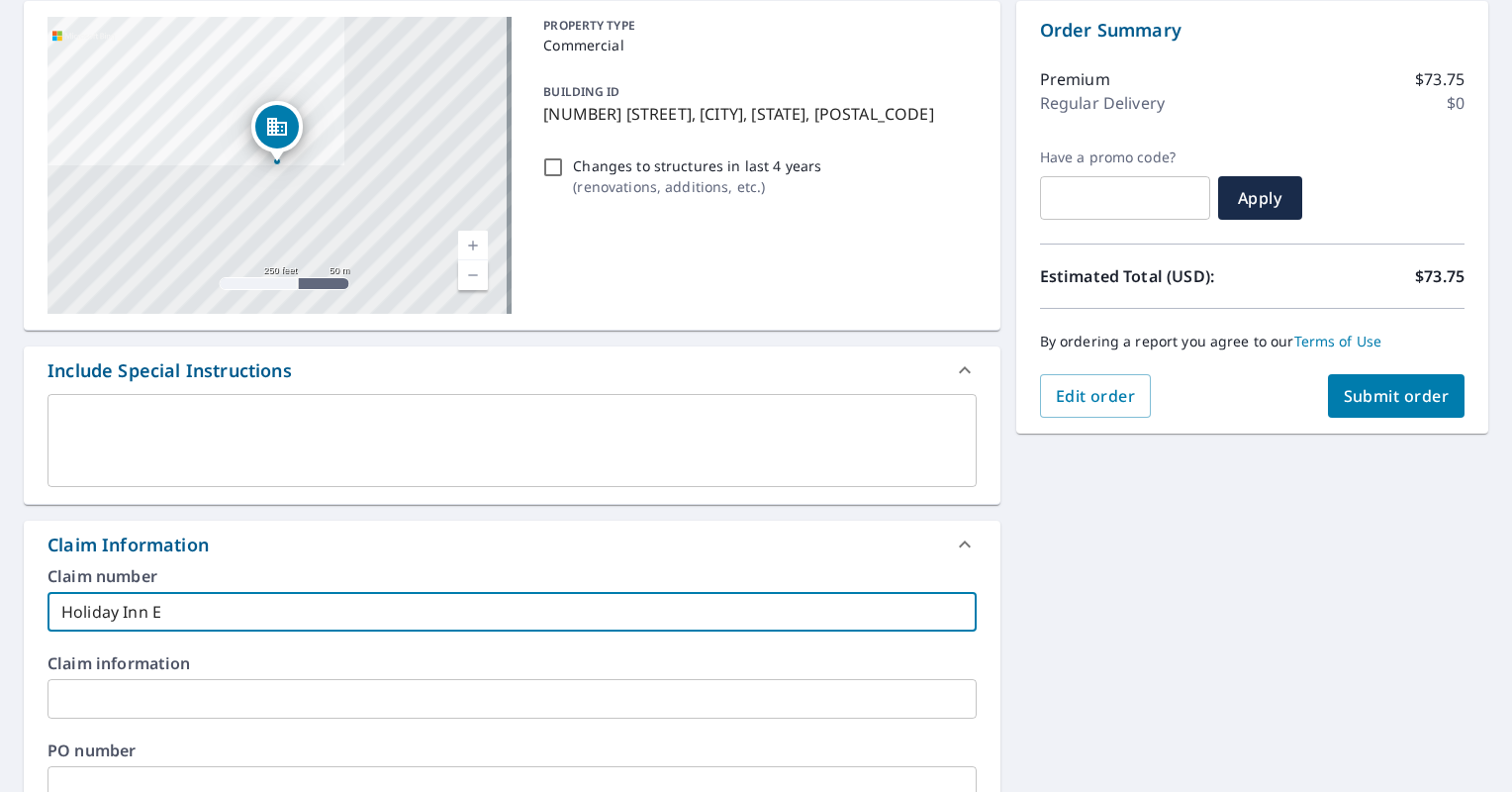 checkbox on "true" 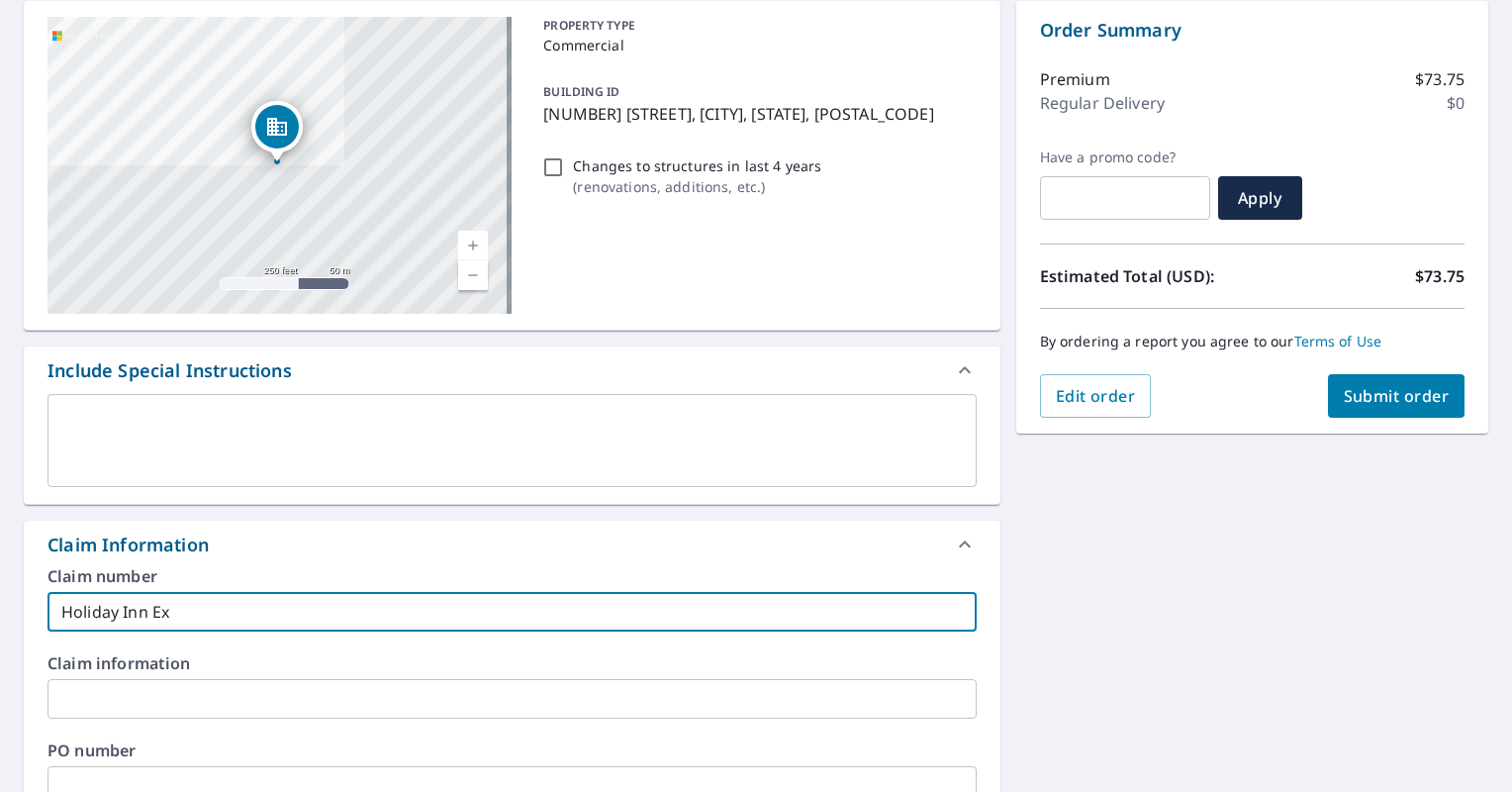 type on "Holiday Inn Exp" 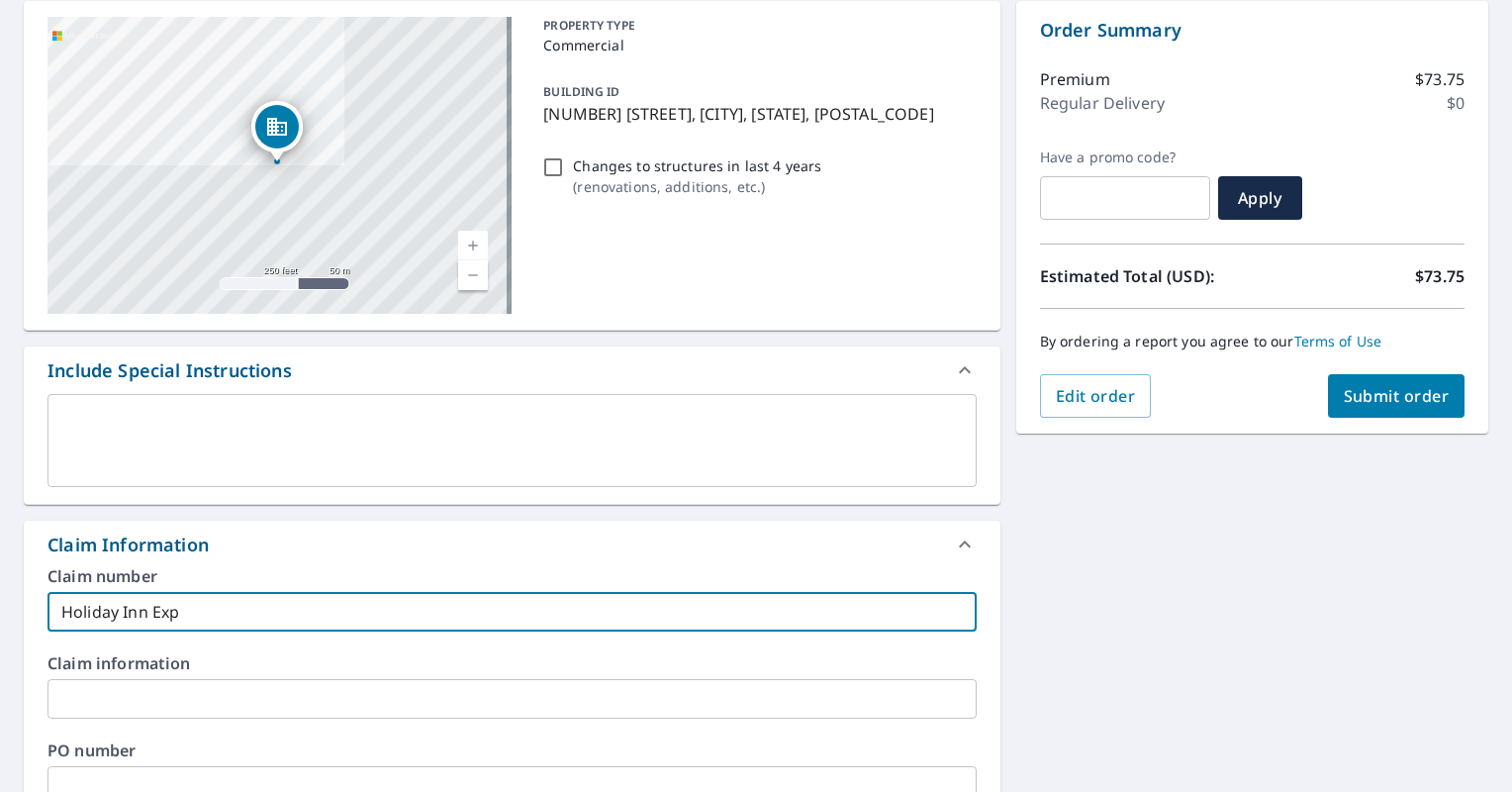 type on "Holiday Inn Expr" 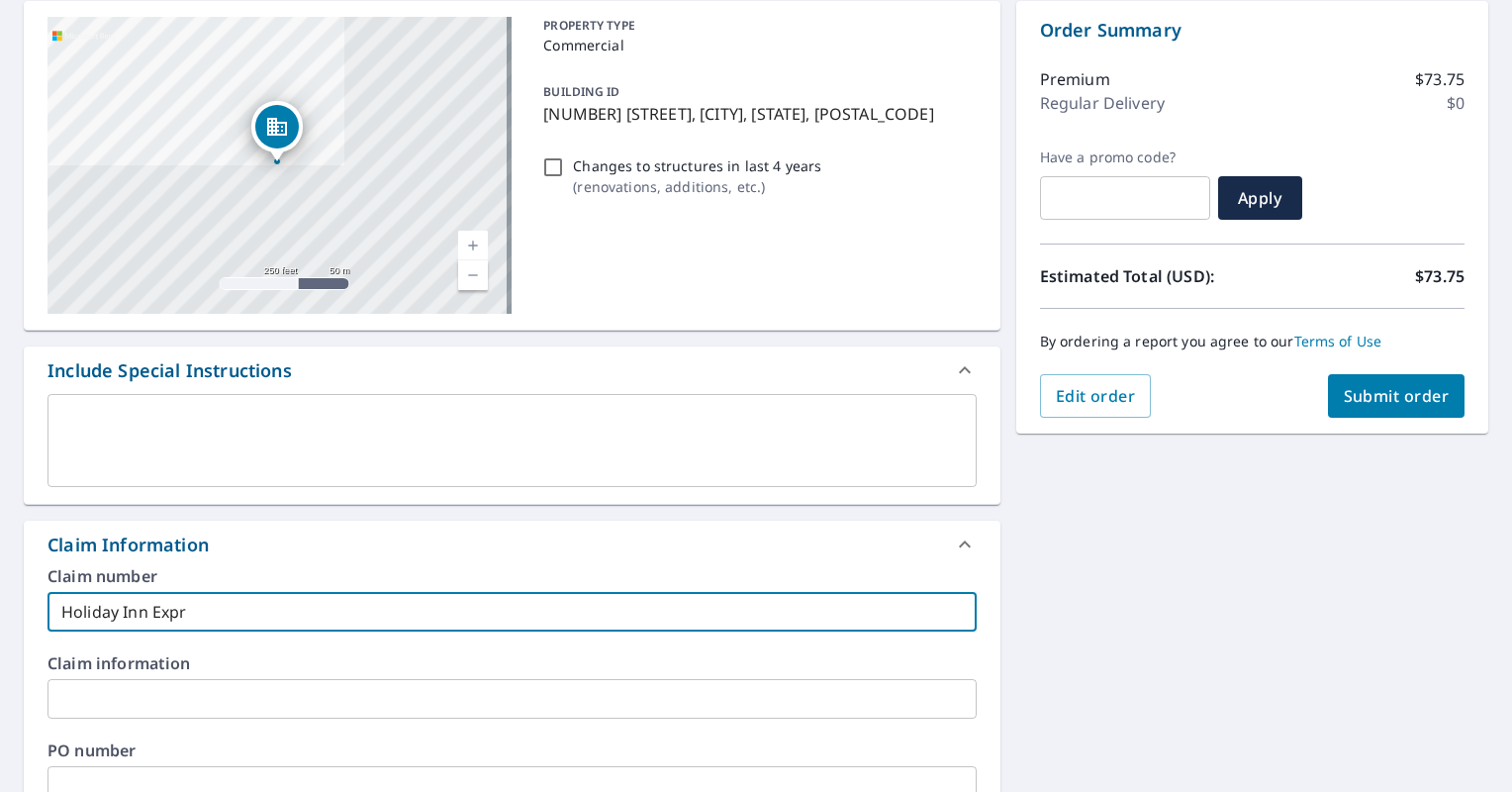 type on "Holiday Inn Expre" 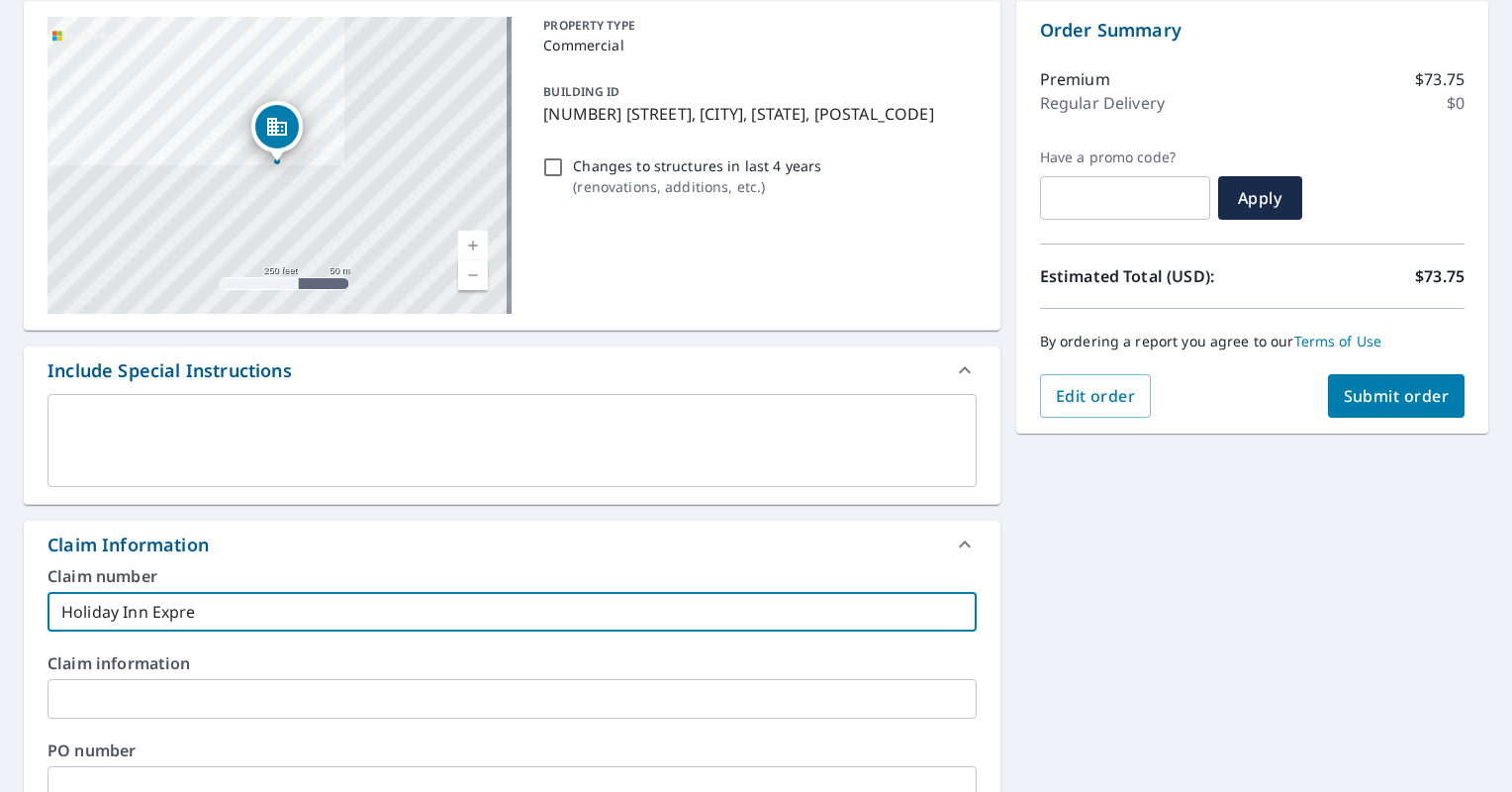 type on "Holiday Inn Expres" 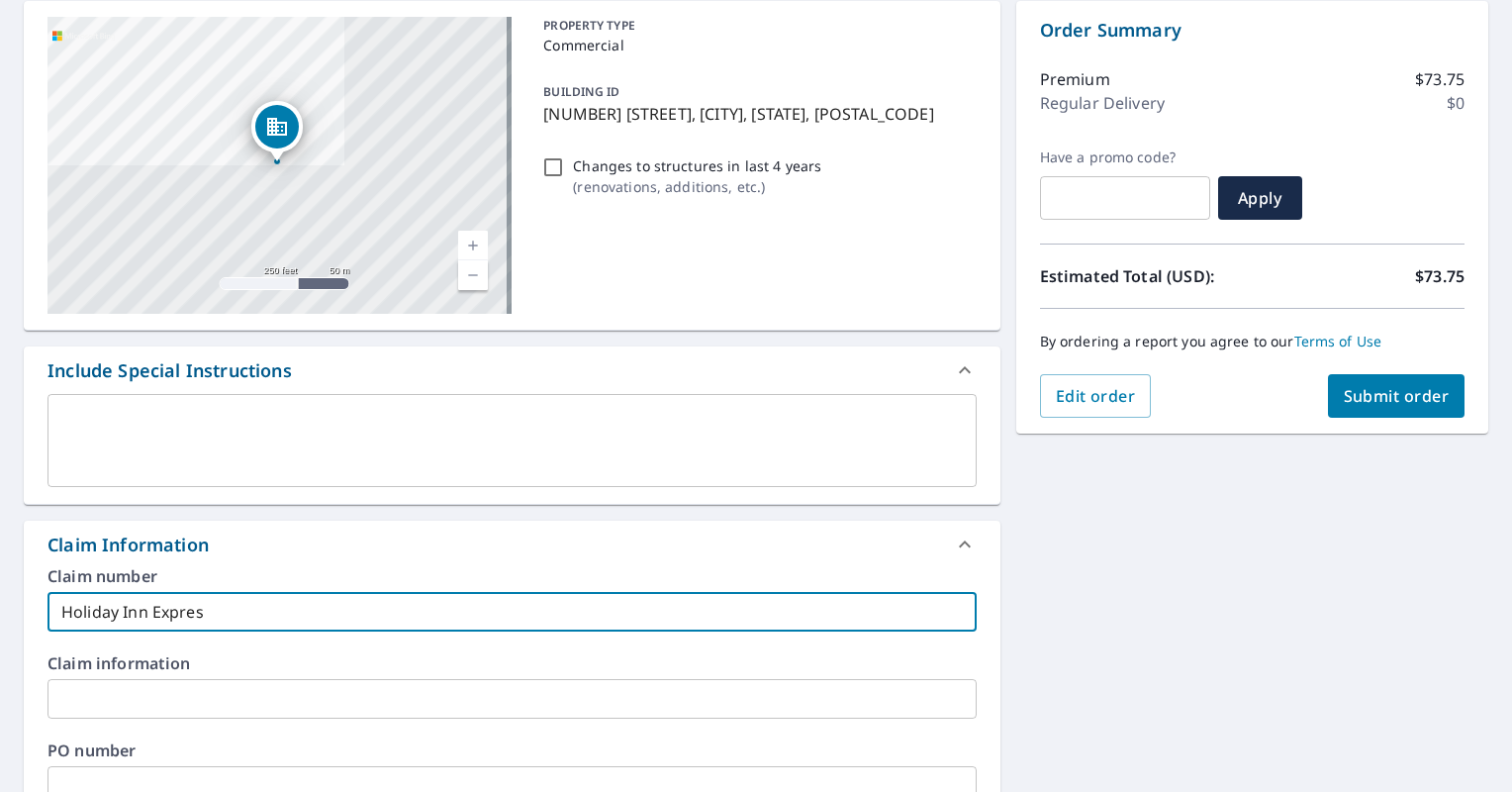 type on "Holiday Inn Express" 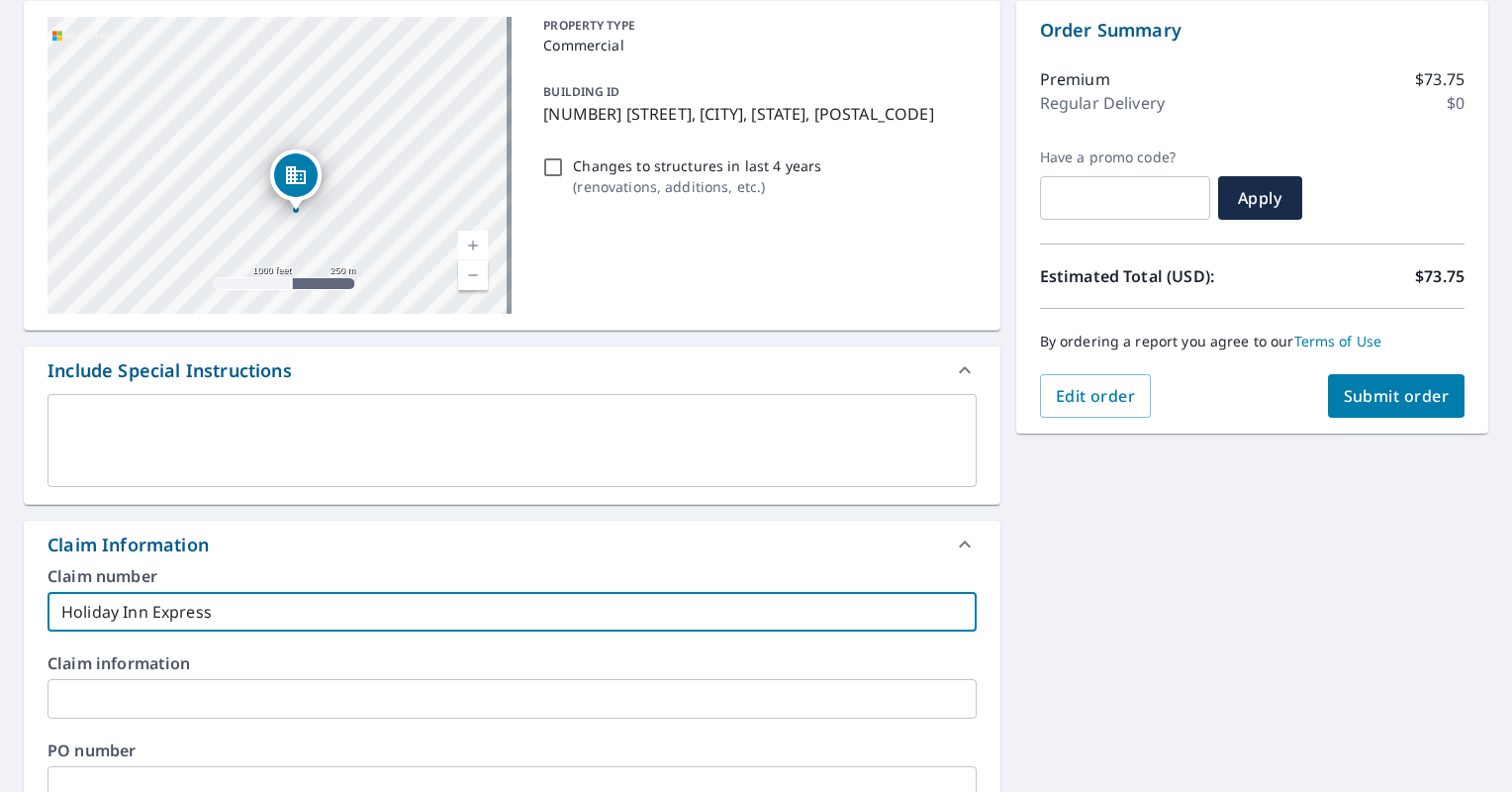 scroll, scrollTop: 693, scrollLeft: 0, axis: vertical 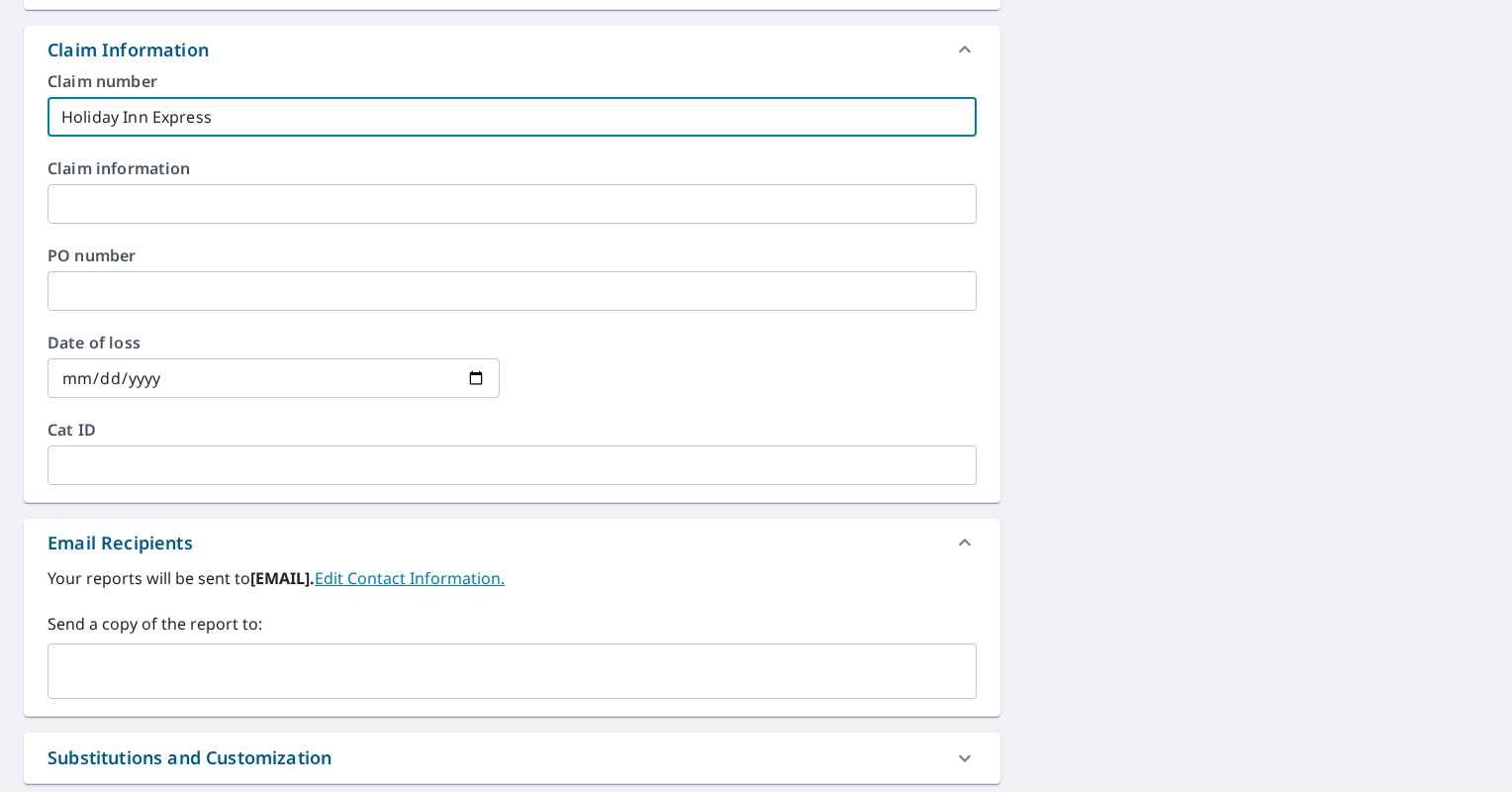 type on "Holiday Inn Express" 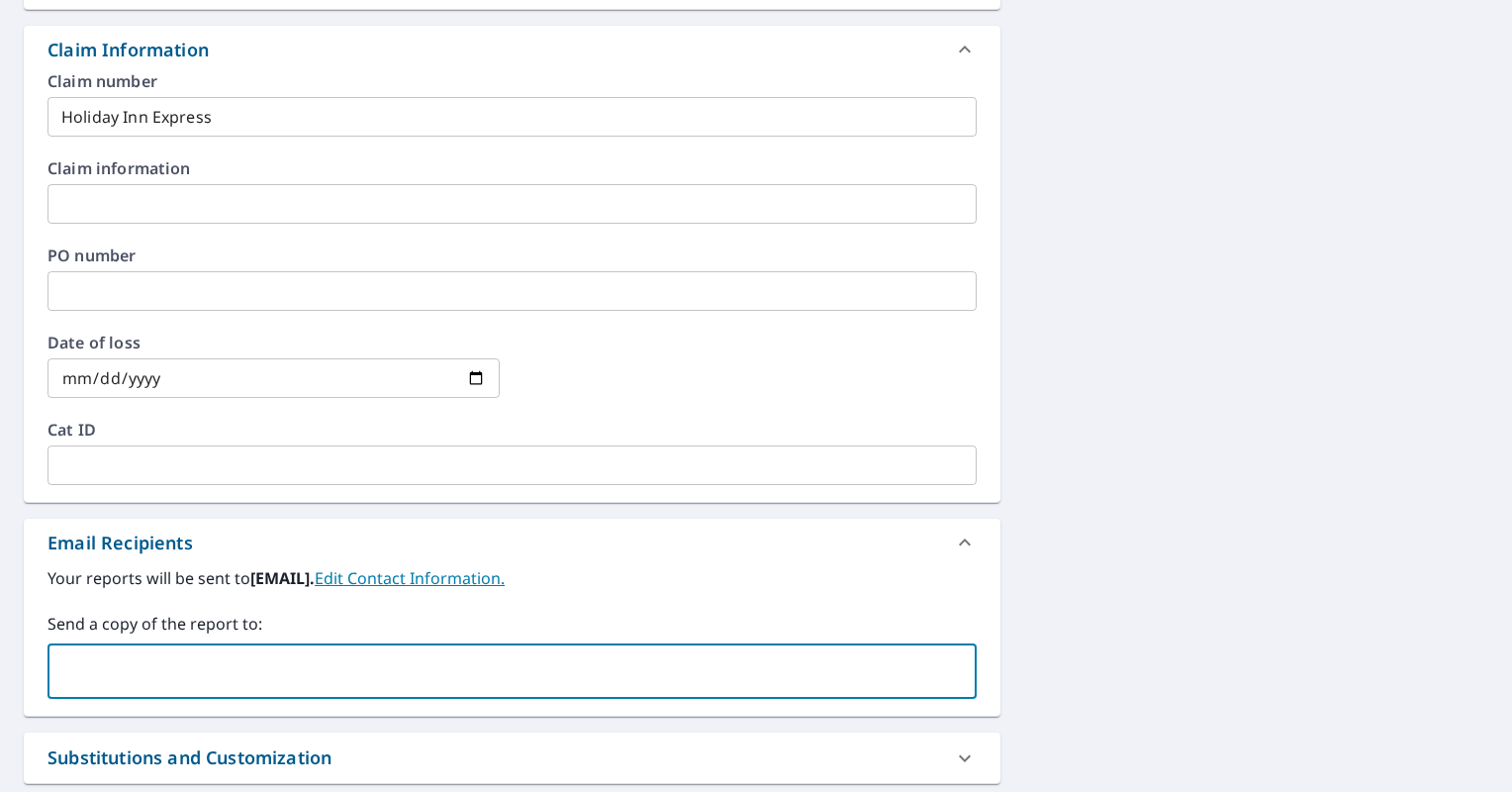 click at bounding box center (497, 671) 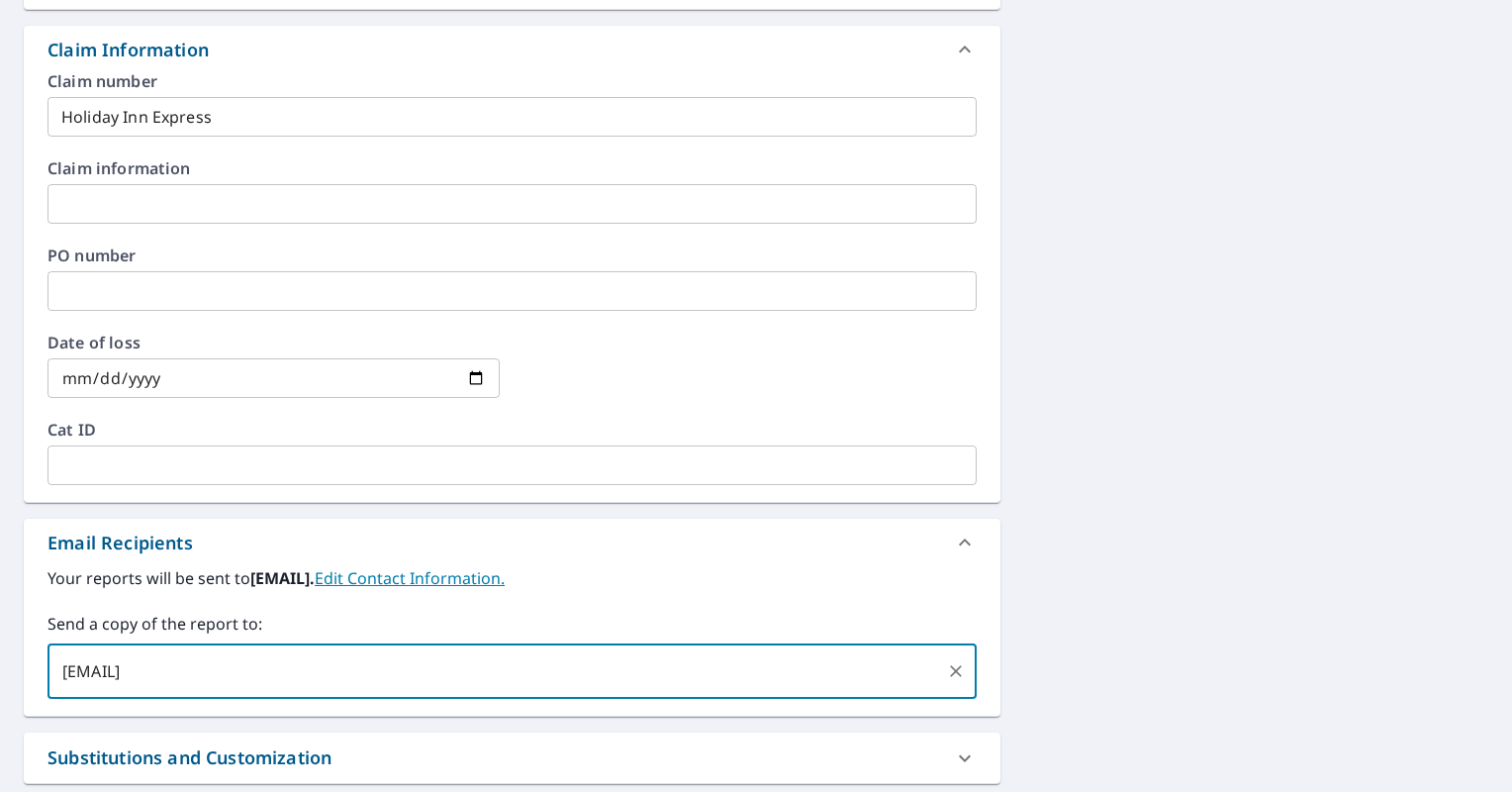type on "[FIRST]@[COMPANY_NAME].com," 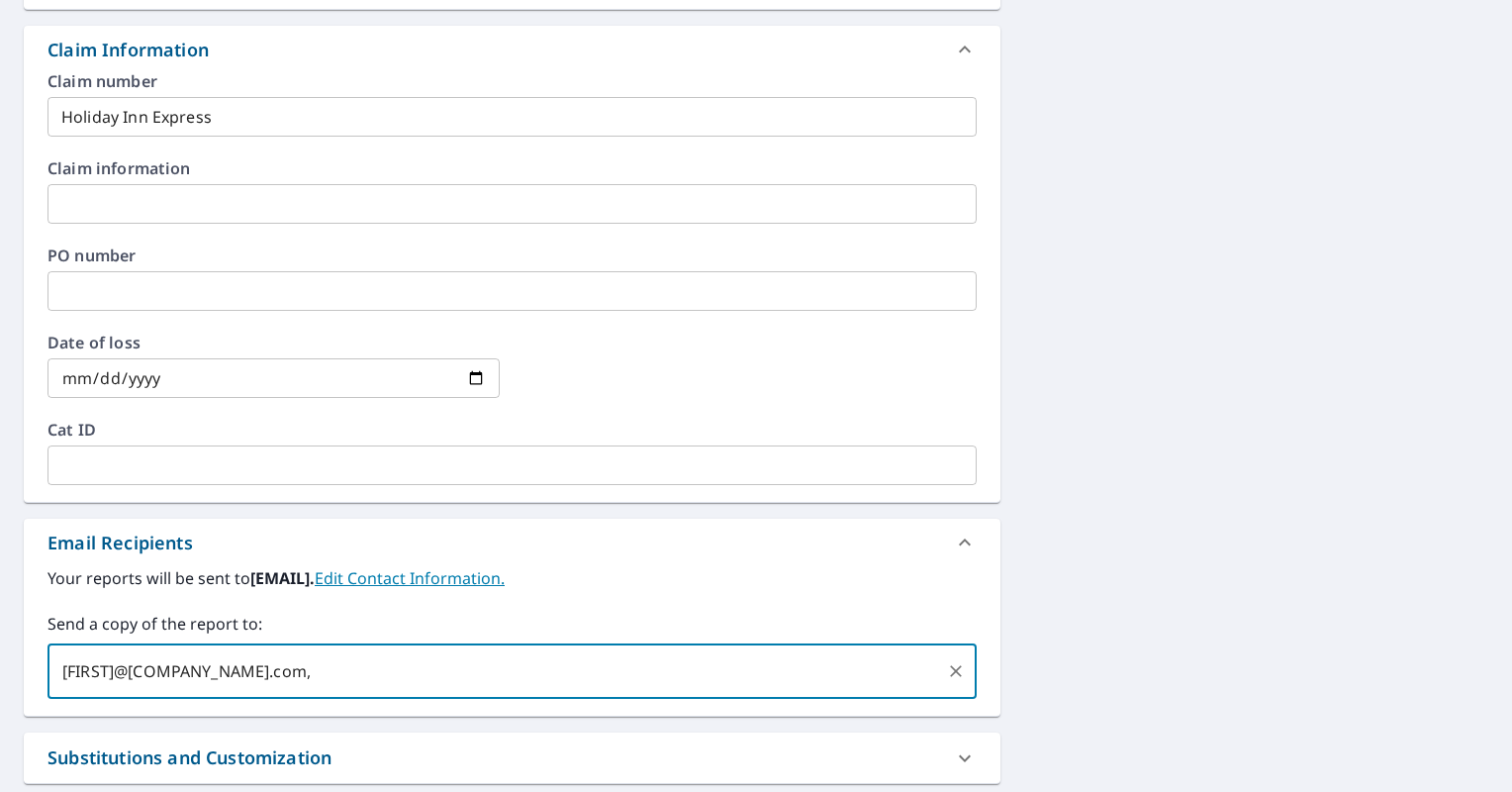 type 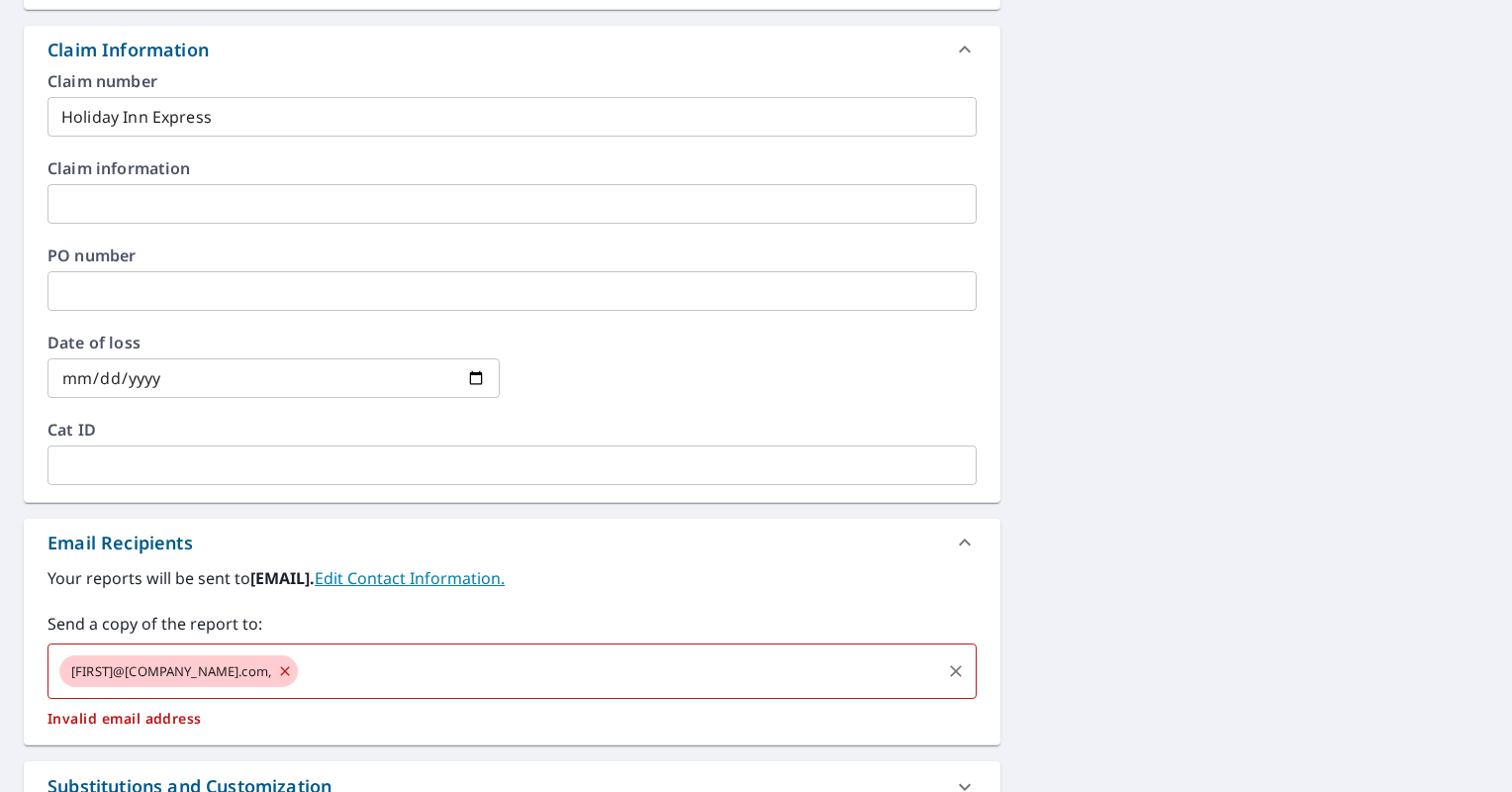 click 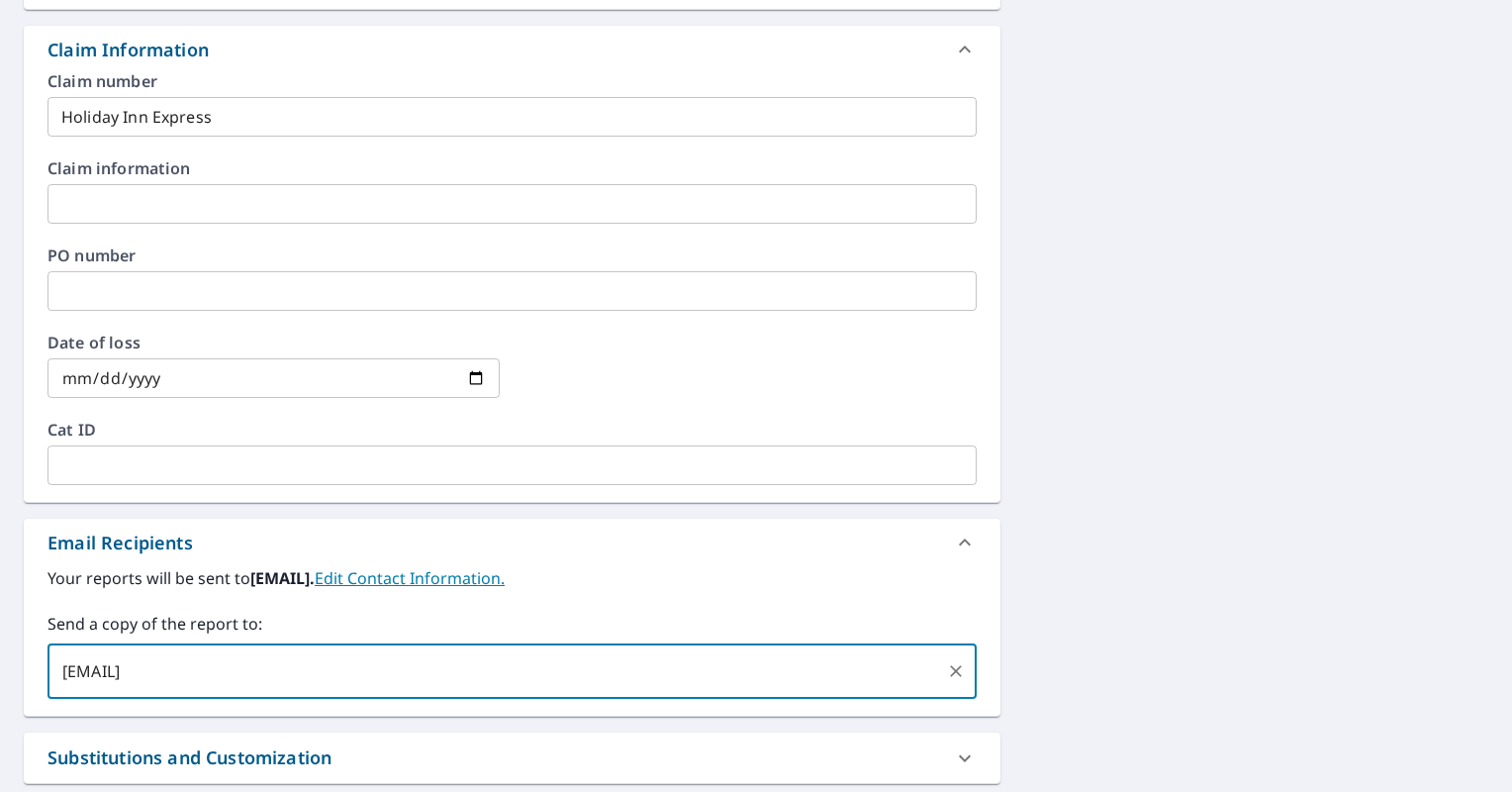 type on "[EMAIL]," 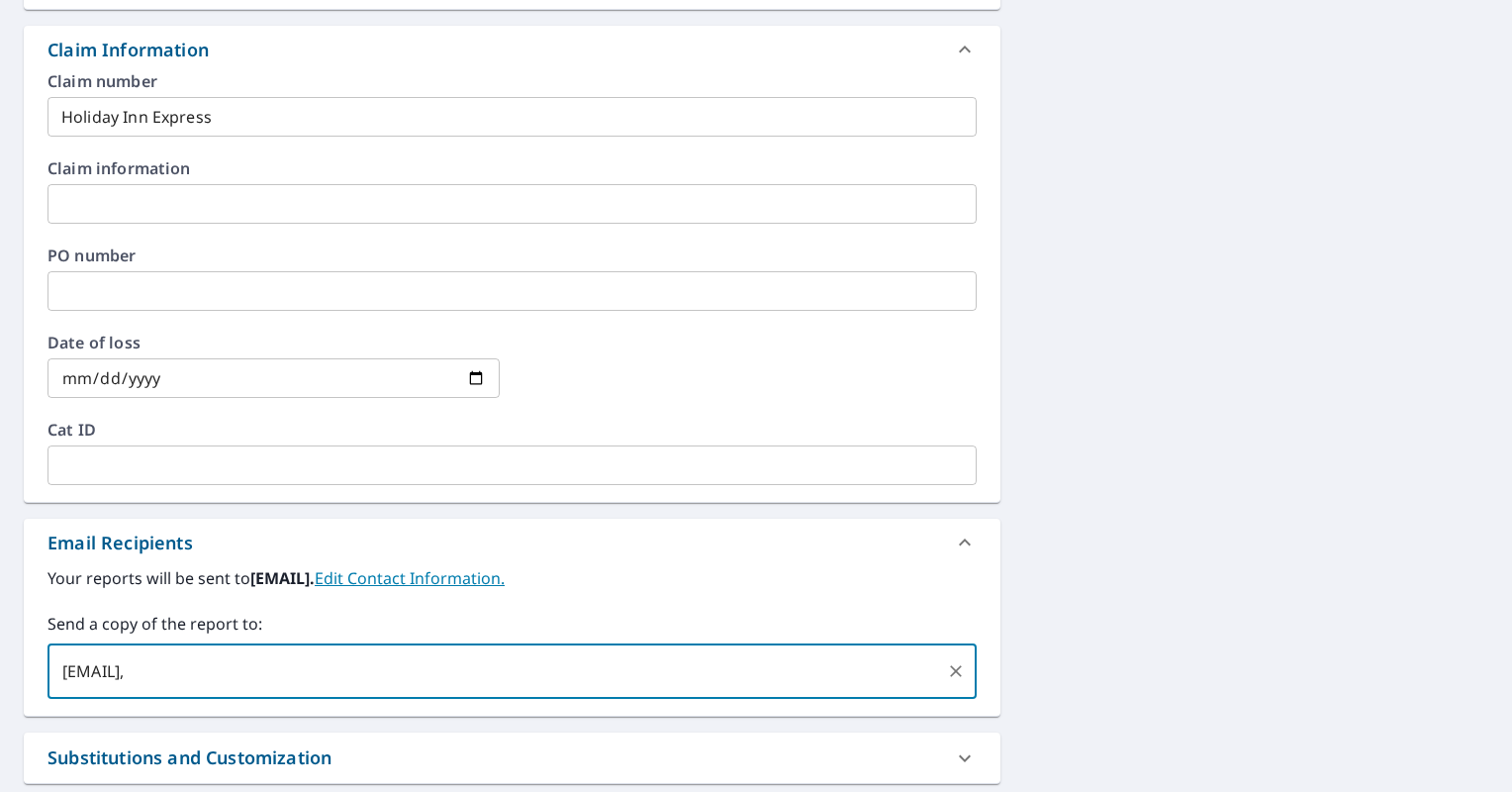 type 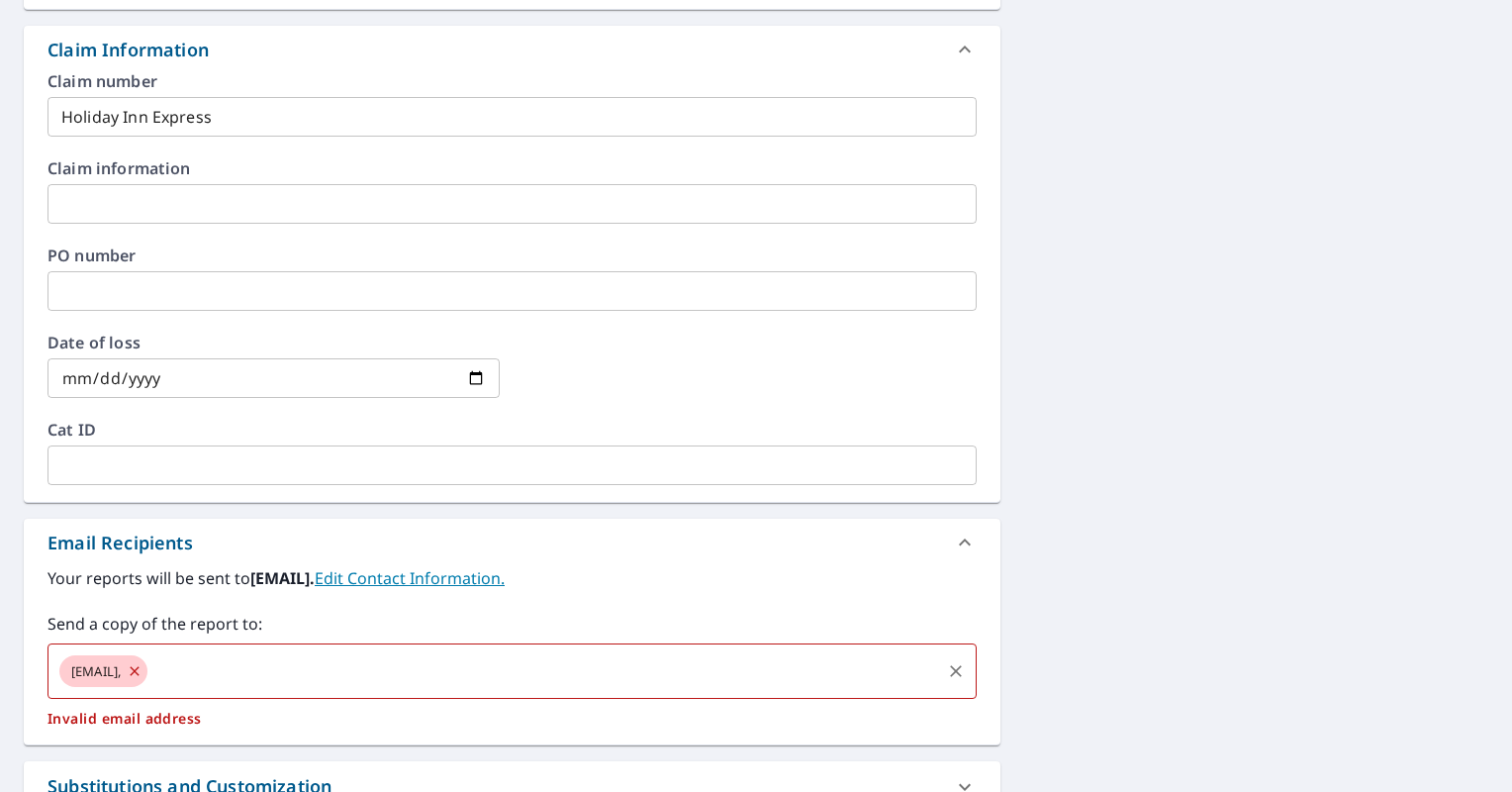 click at bounding box center (543, 671) 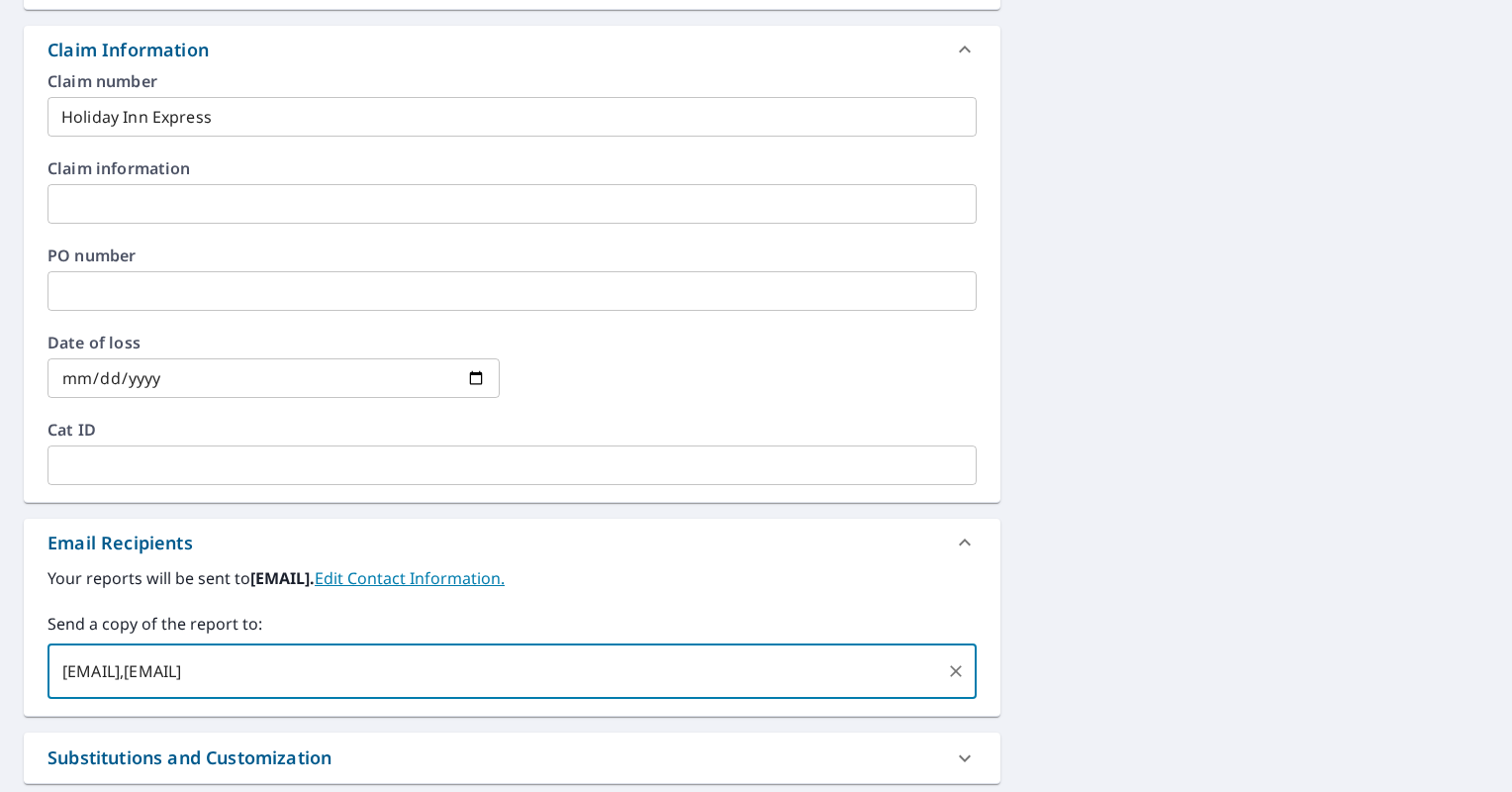 type on "[EMAIL],[EMAIL]" 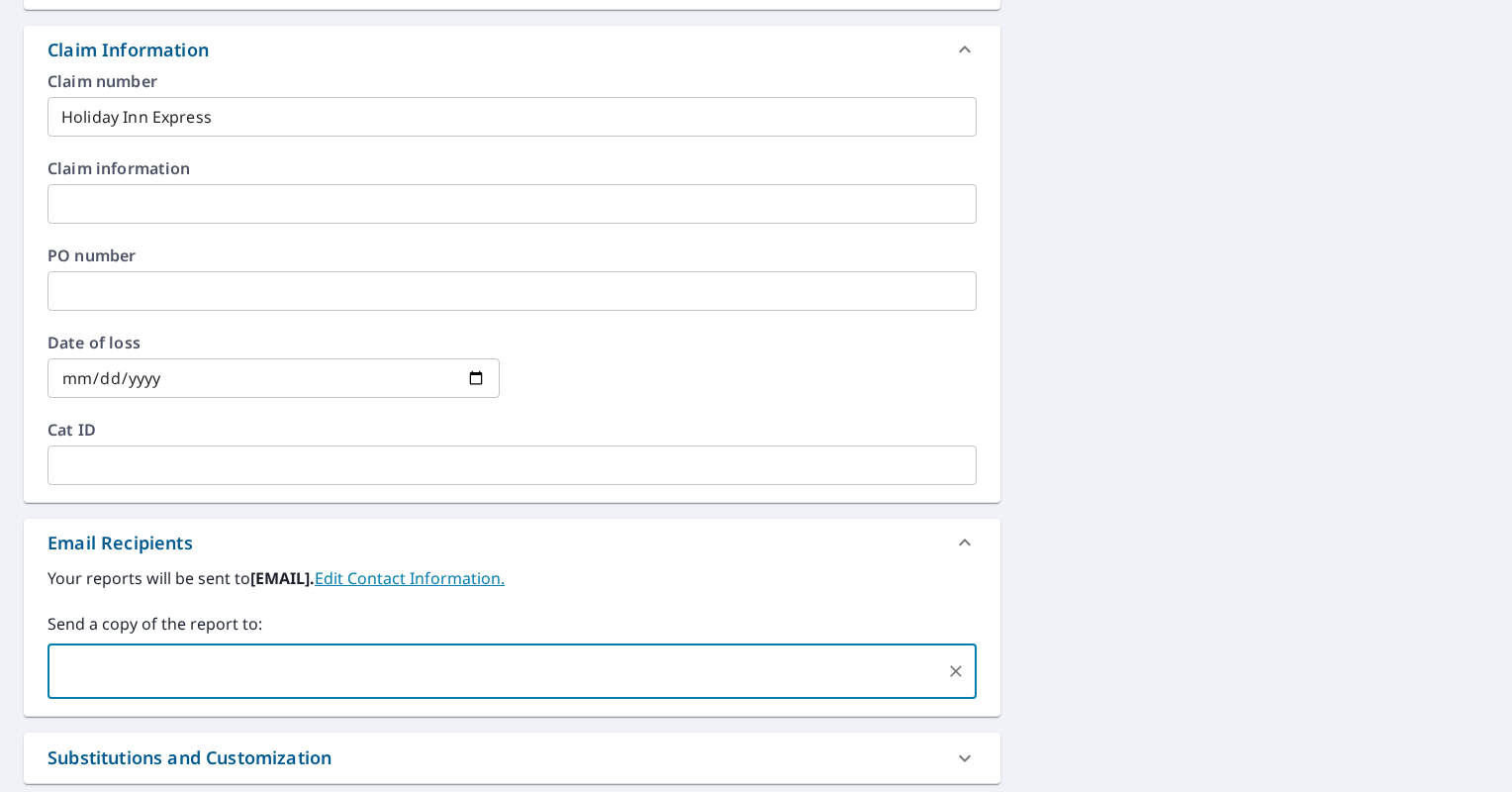 click on "Your reports will be sent to  [EMAIL].  Edit Contact Information. Send a copy of the report to: ​" at bounding box center (512, 633) 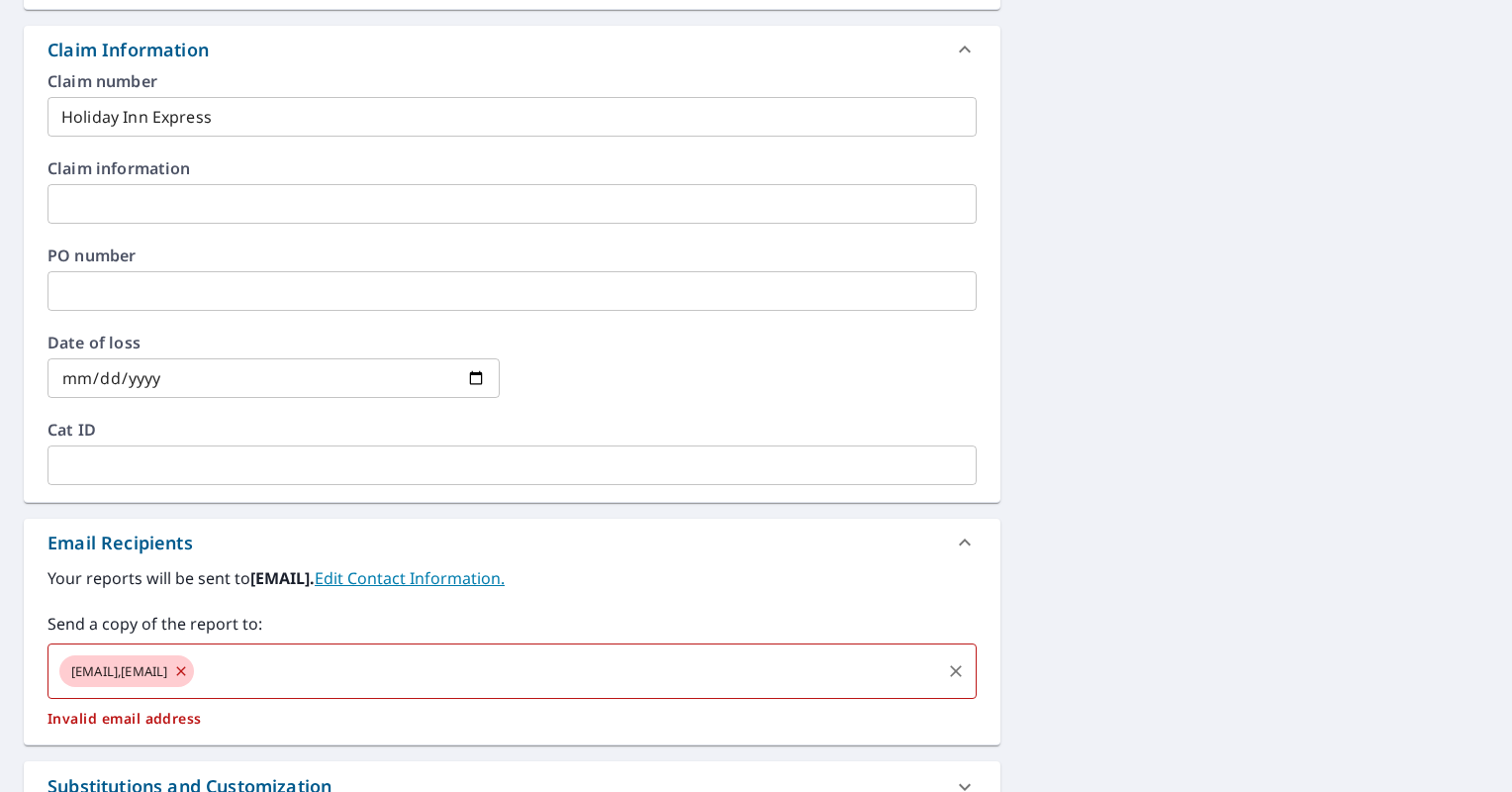 click 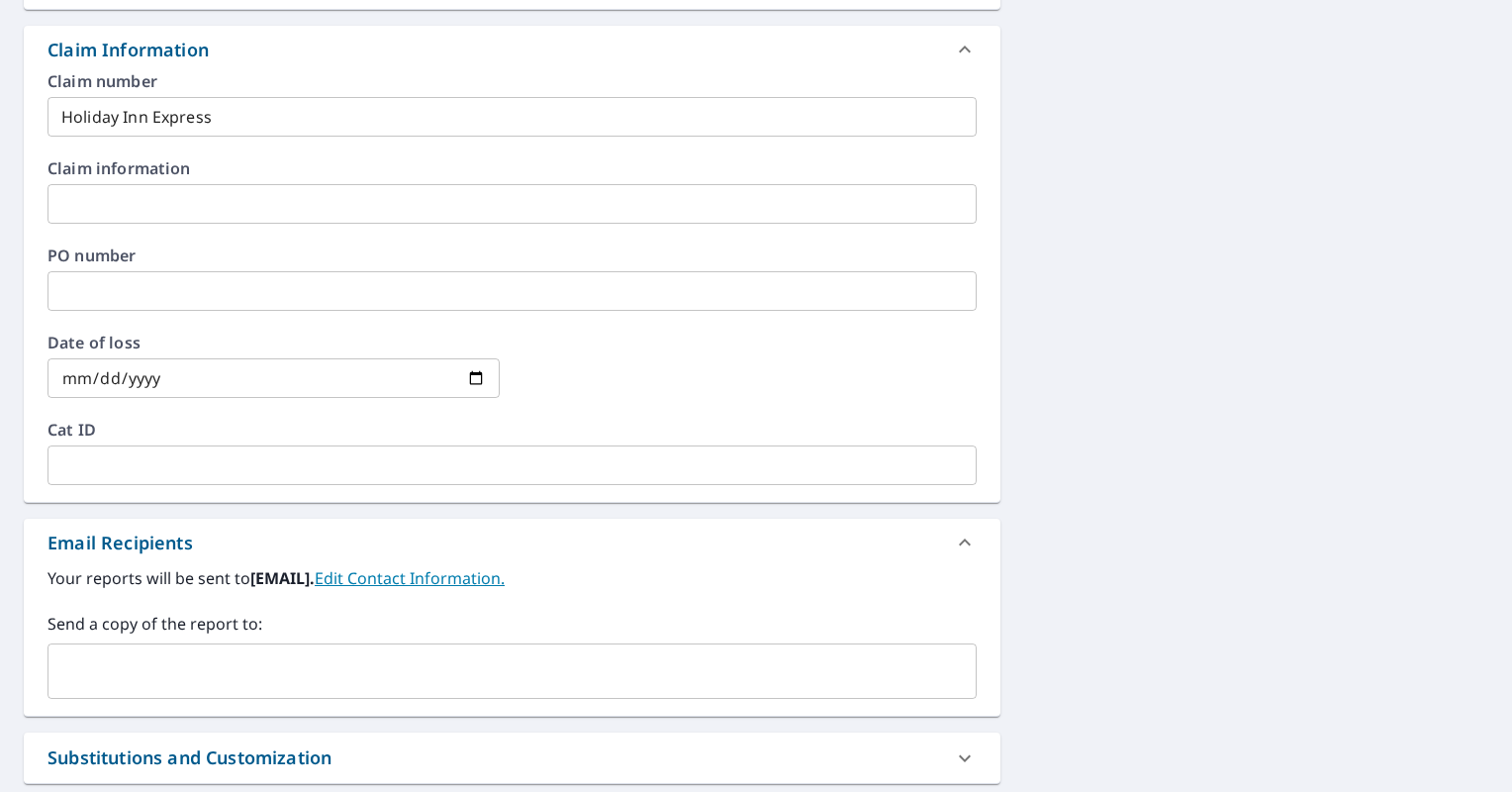 click at bounding box center [497, 671] 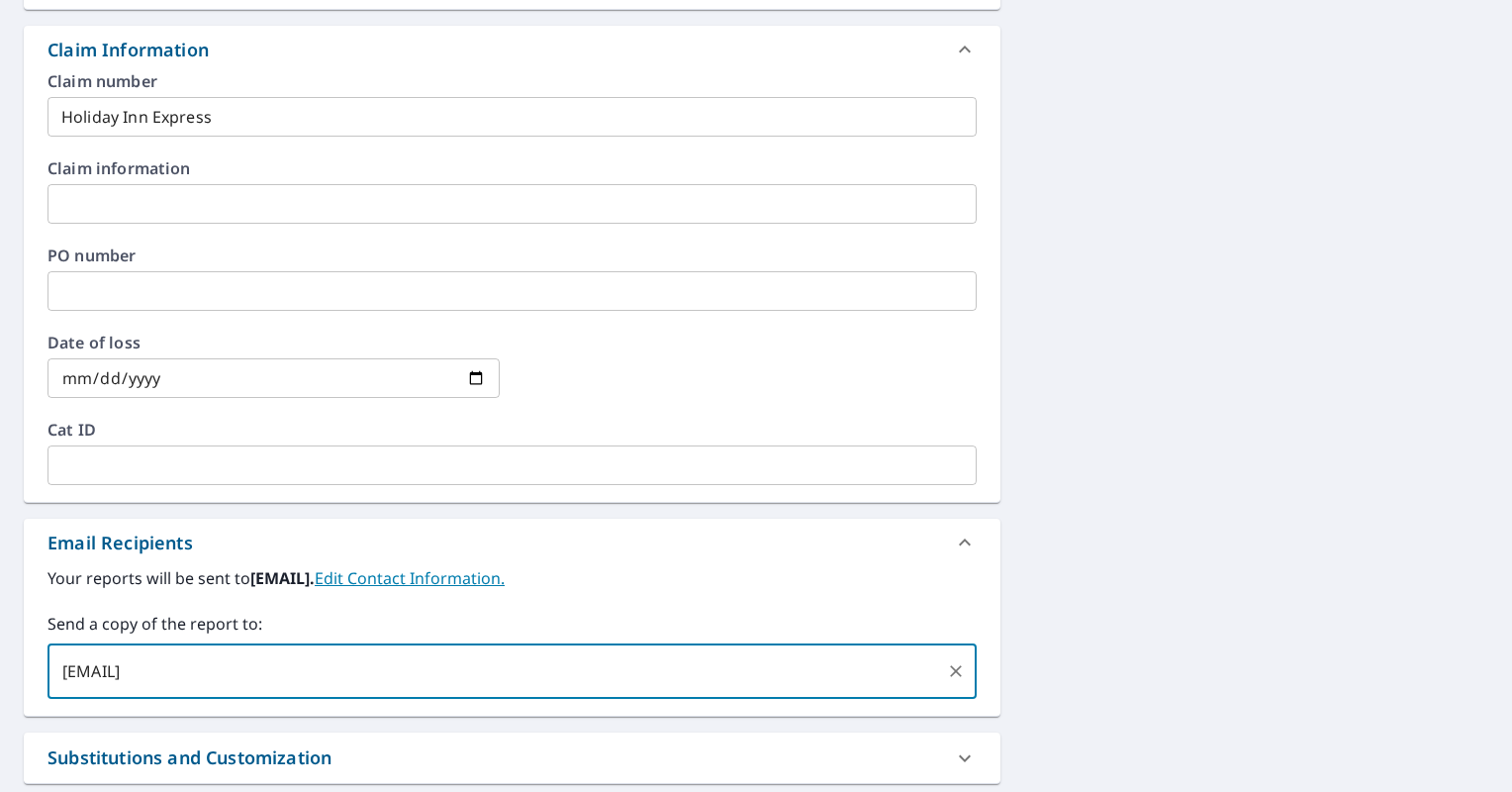 type on "[EMAIL];" 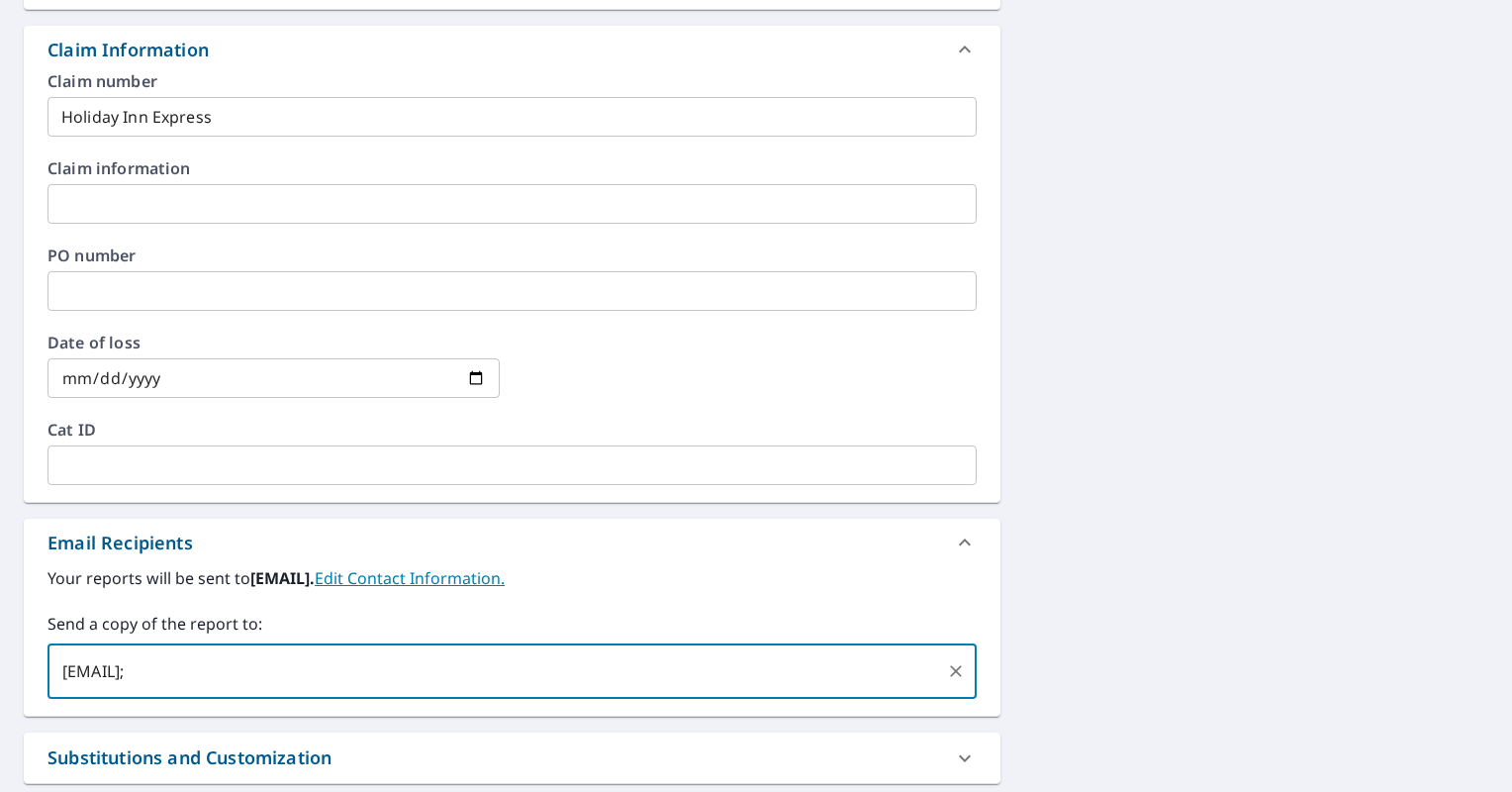 type 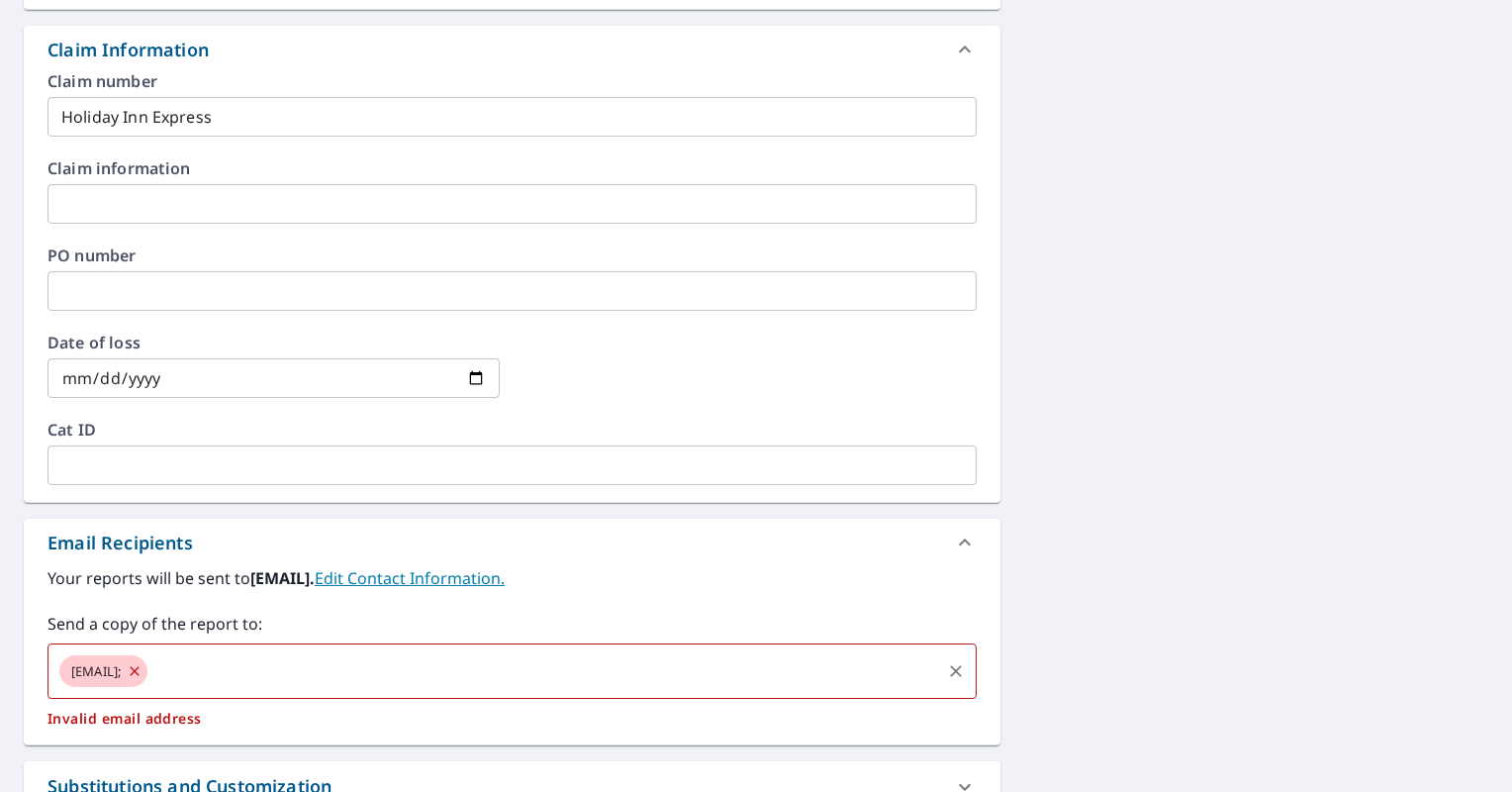 click 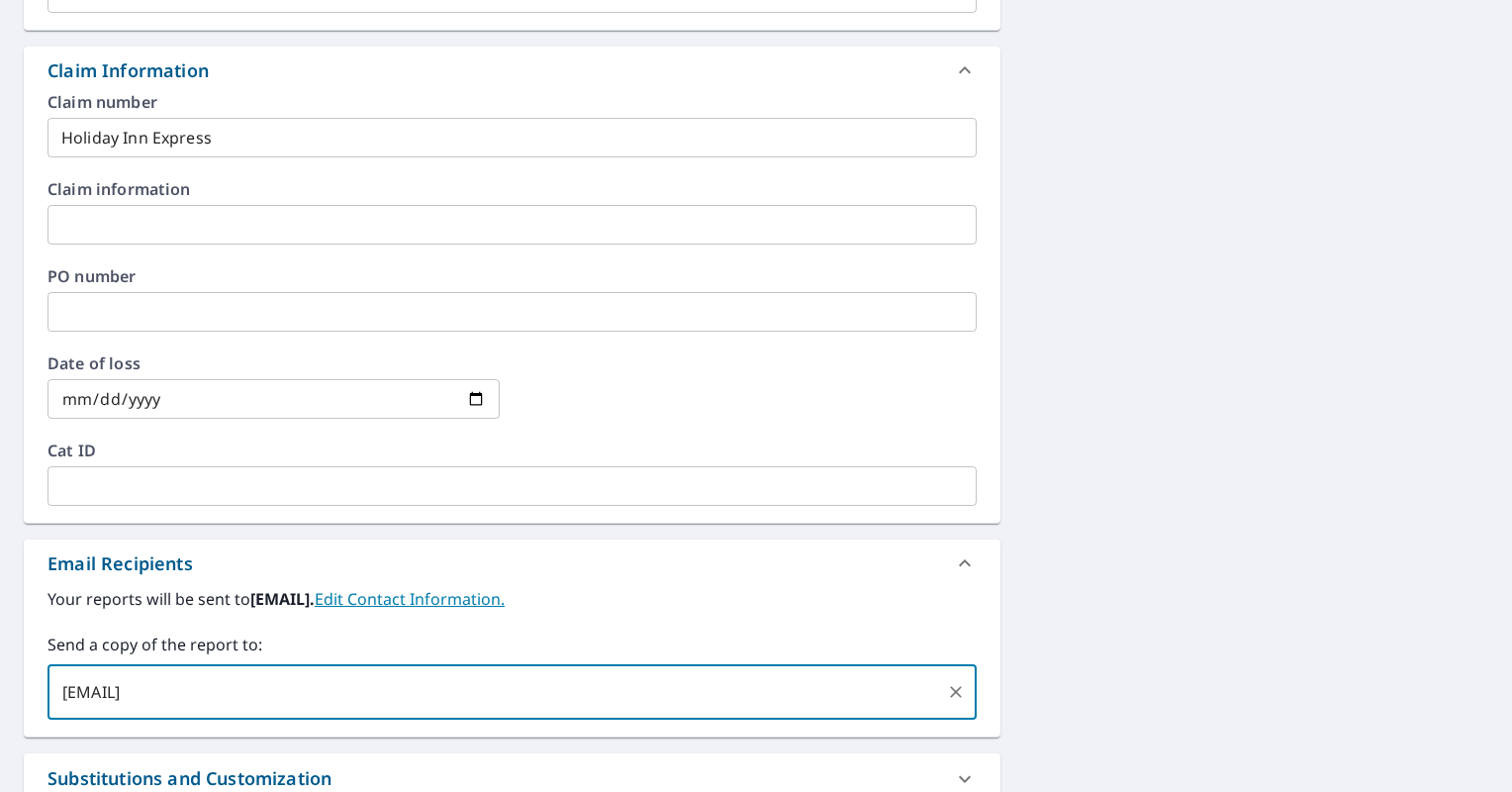 scroll, scrollTop: 383, scrollLeft: 0, axis: vertical 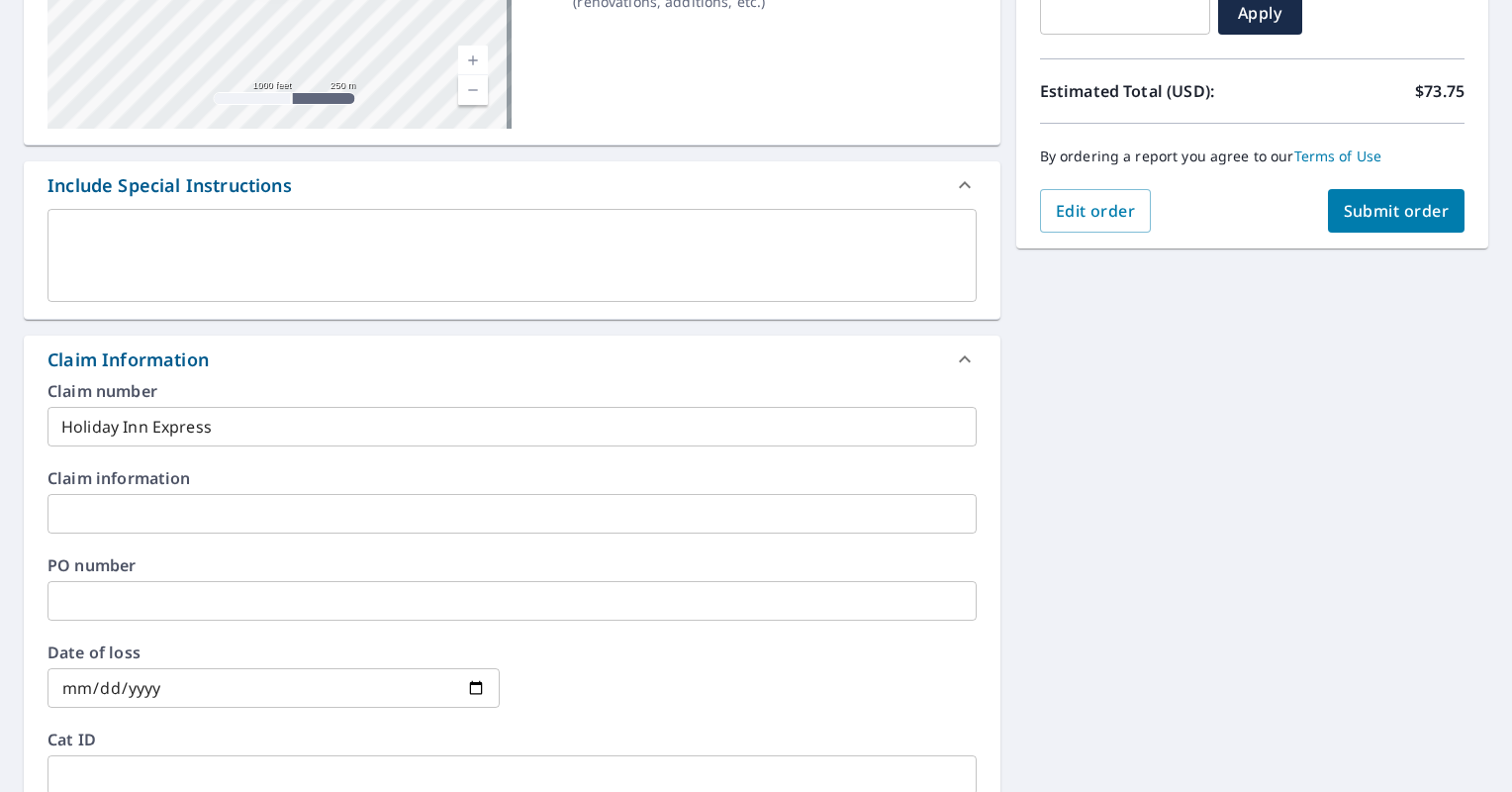 type on "[EMAIL]" 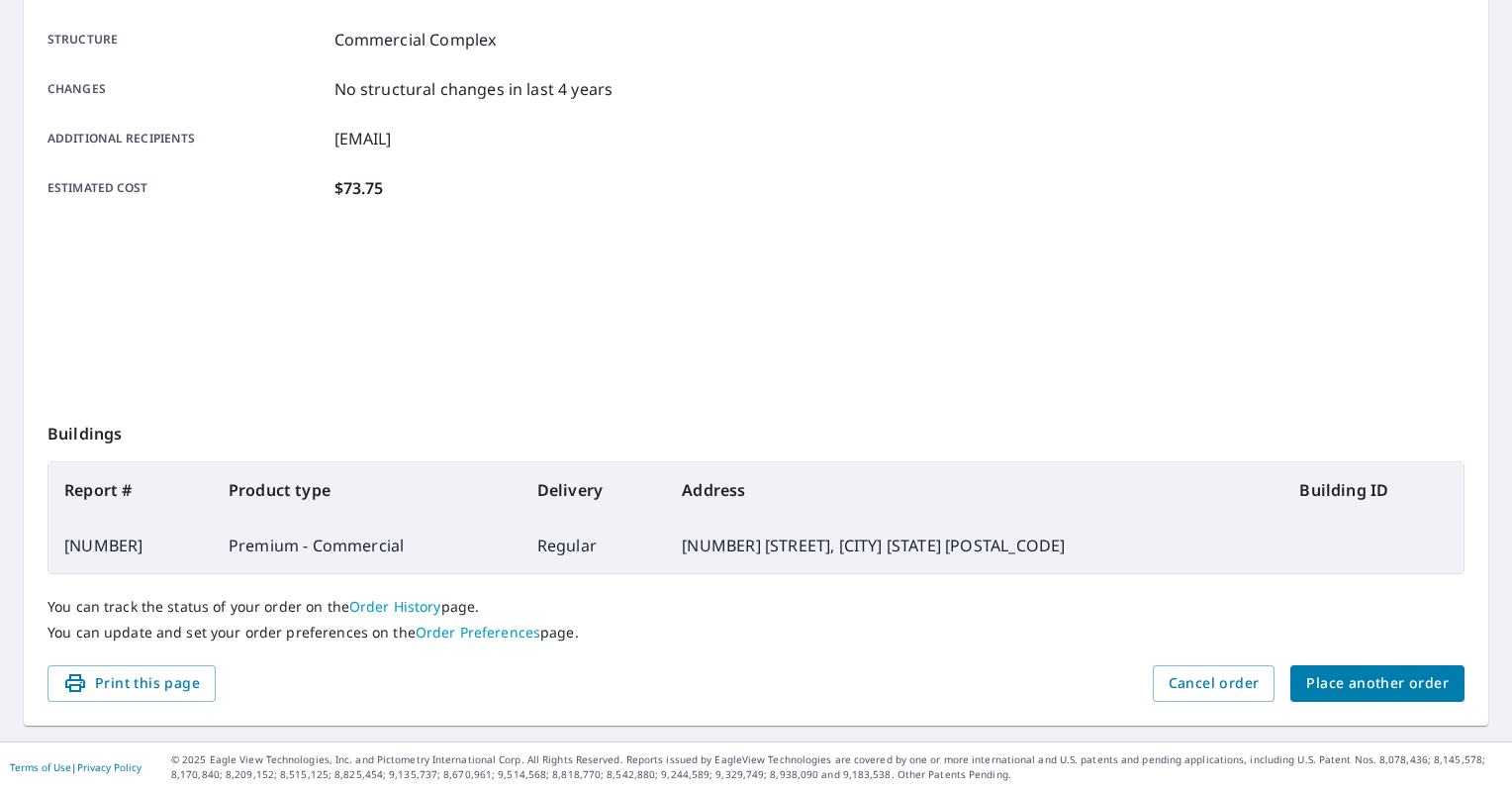 scroll, scrollTop: 372, scrollLeft: 0, axis: vertical 